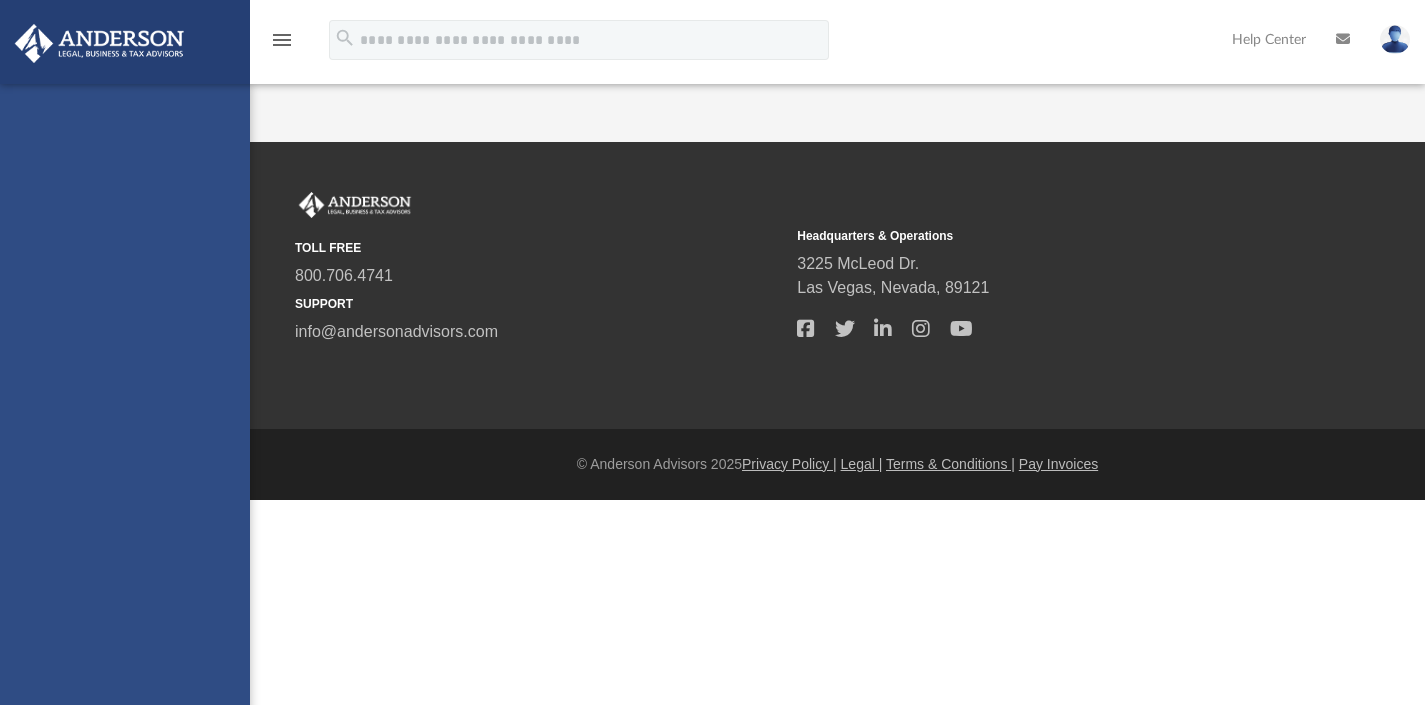 scroll, scrollTop: 0, scrollLeft: 0, axis: both 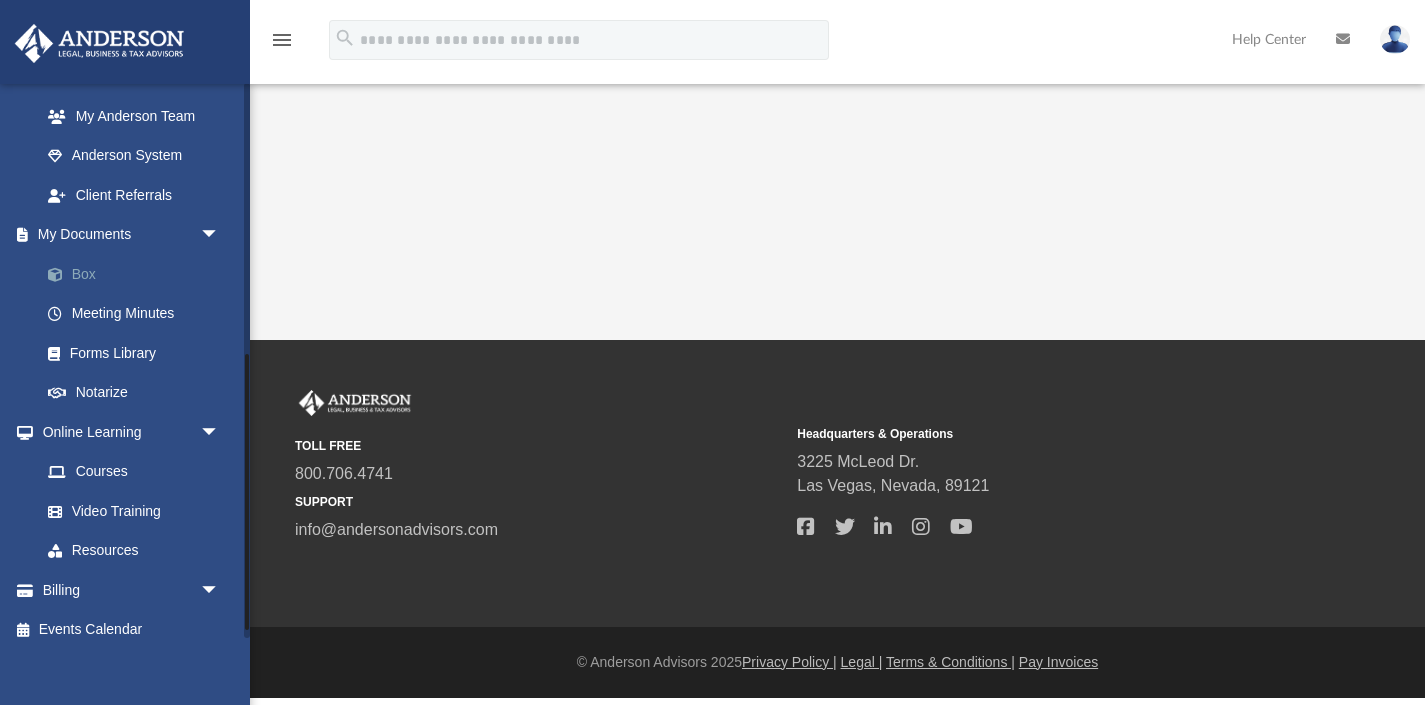 click on "Box" at bounding box center [139, 274] 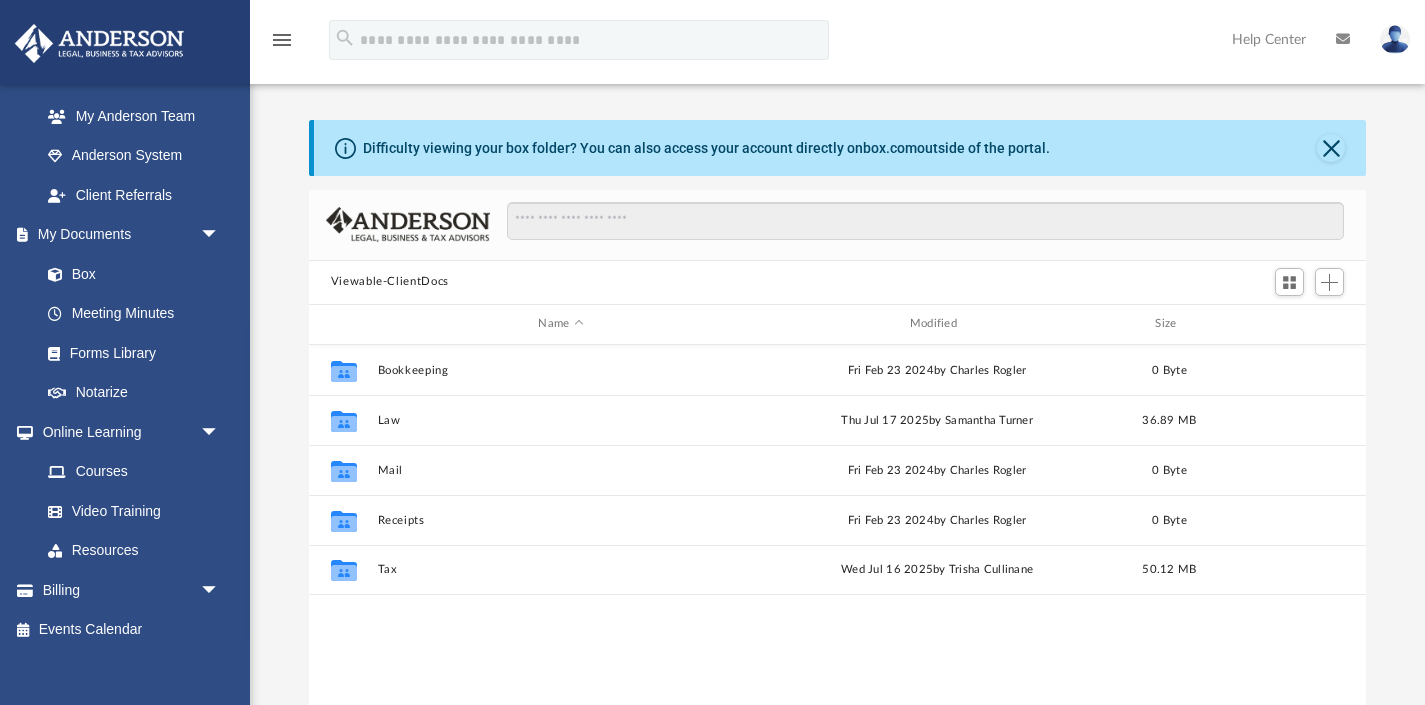 scroll, scrollTop: 1, scrollLeft: 1, axis: both 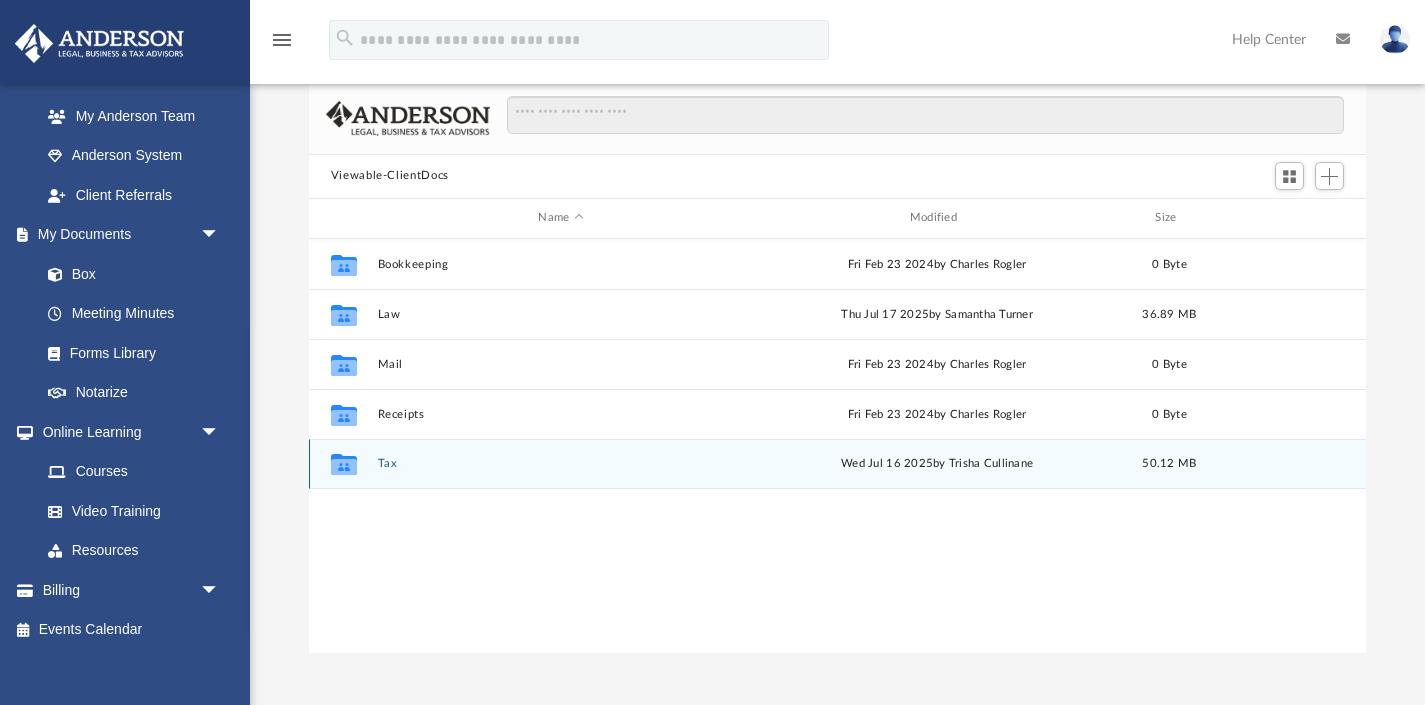 click on "Tax" at bounding box center (560, 463) 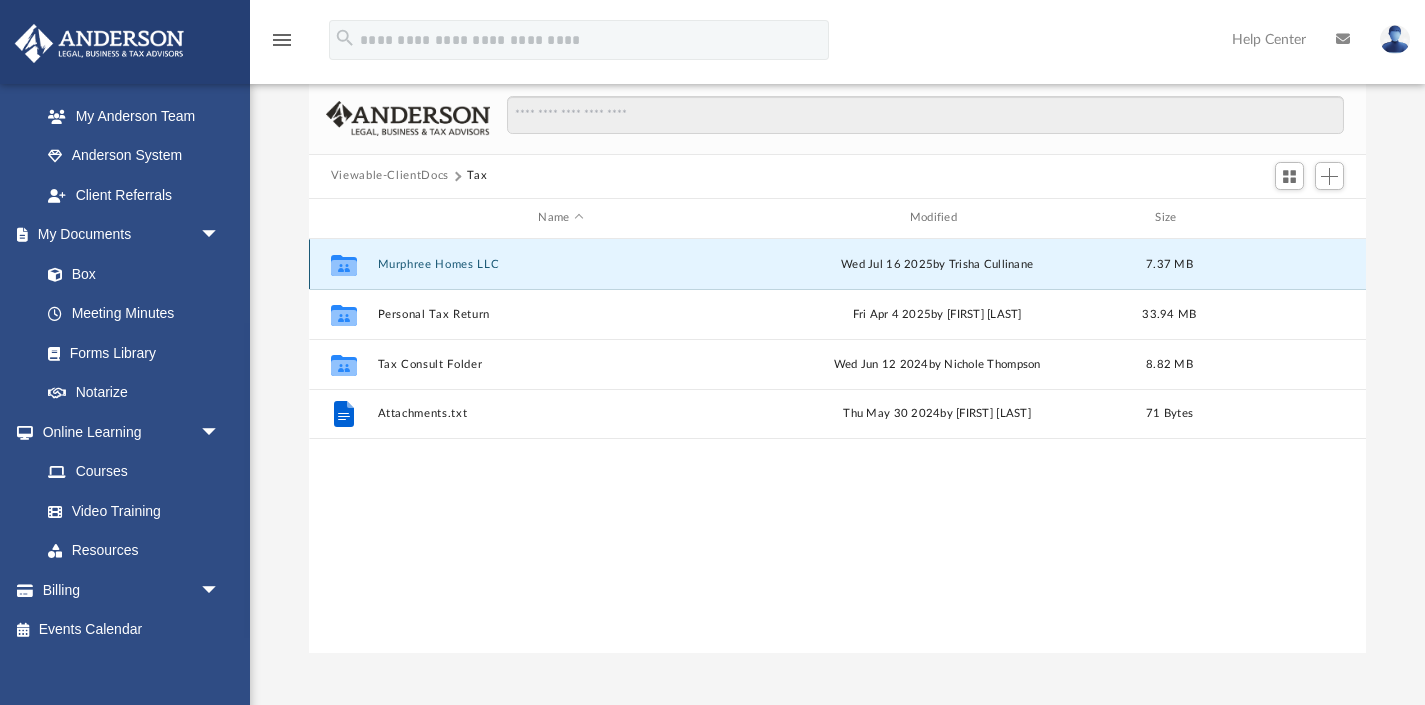 click on "Murphree Homes LLC" at bounding box center (560, 263) 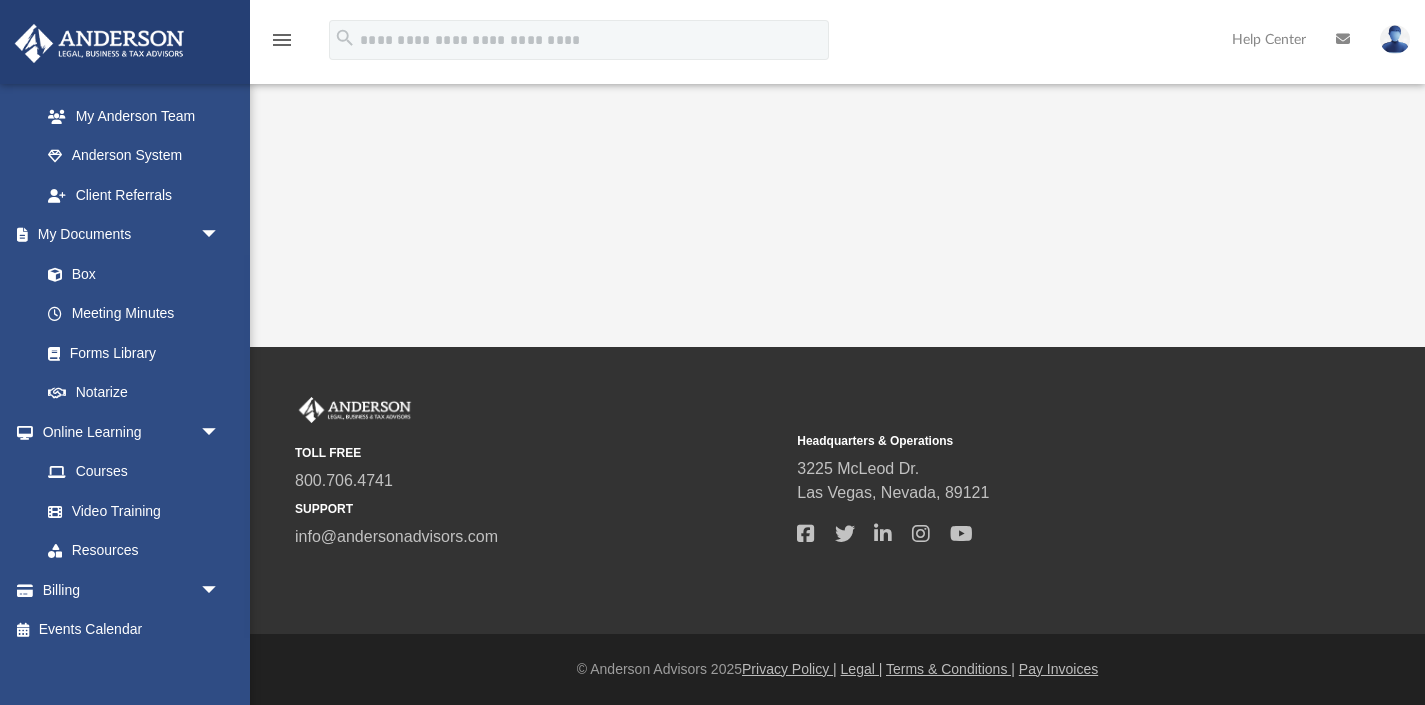 scroll, scrollTop: 0, scrollLeft: 0, axis: both 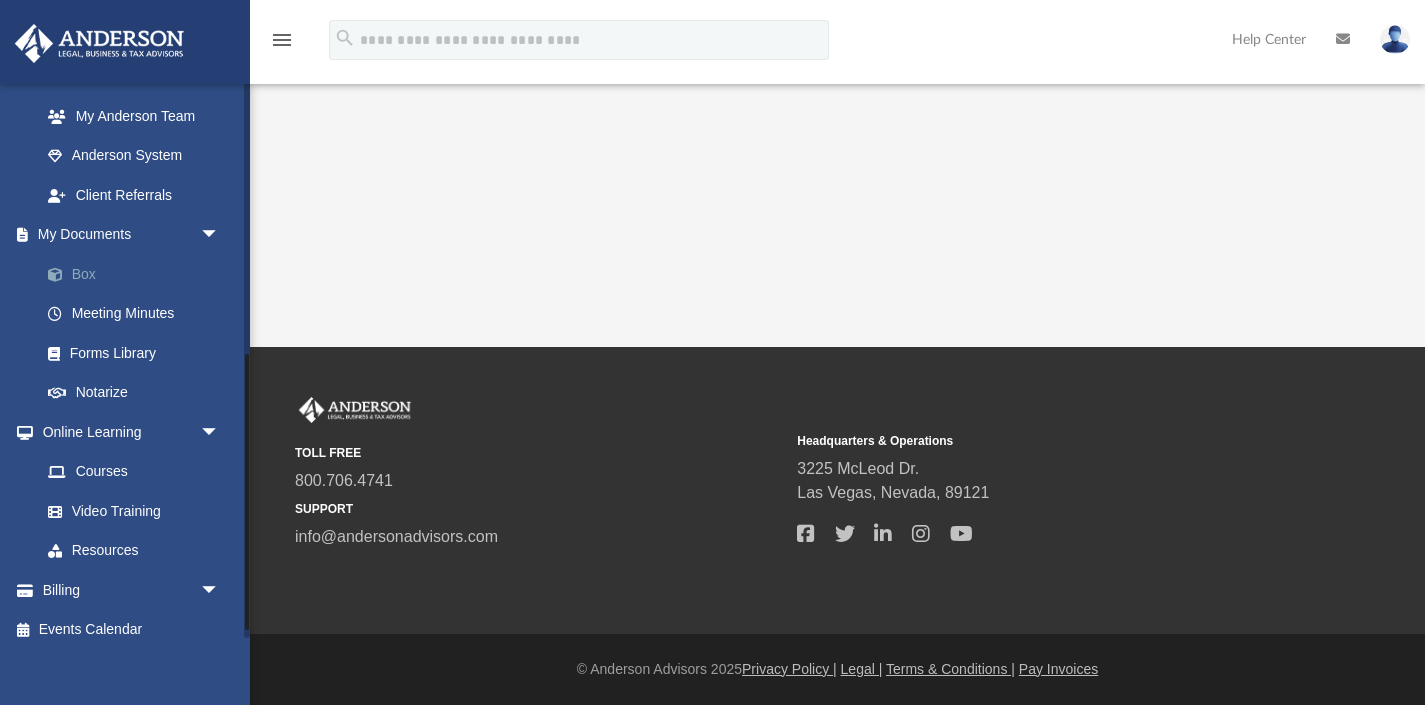 click on "Box" at bounding box center [139, 274] 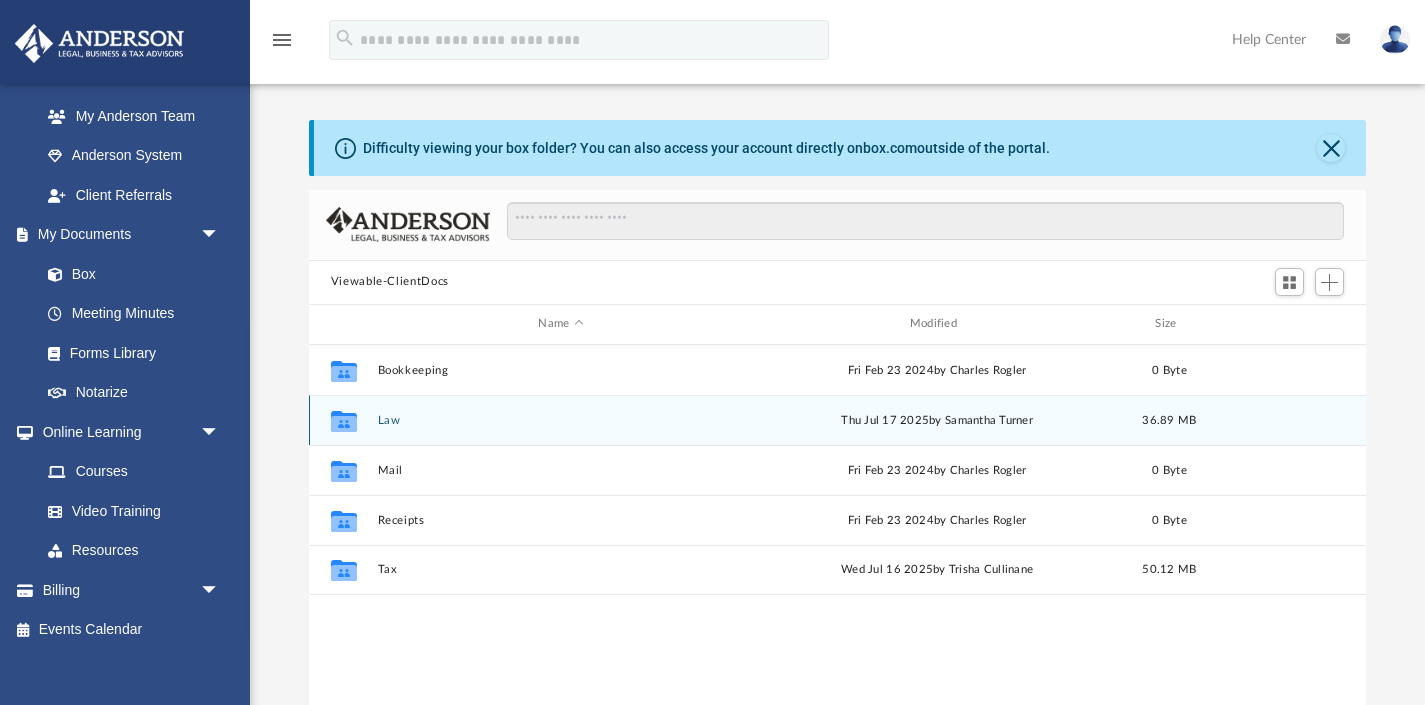 scroll, scrollTop: 1, scrollLeft: 1, axis: both 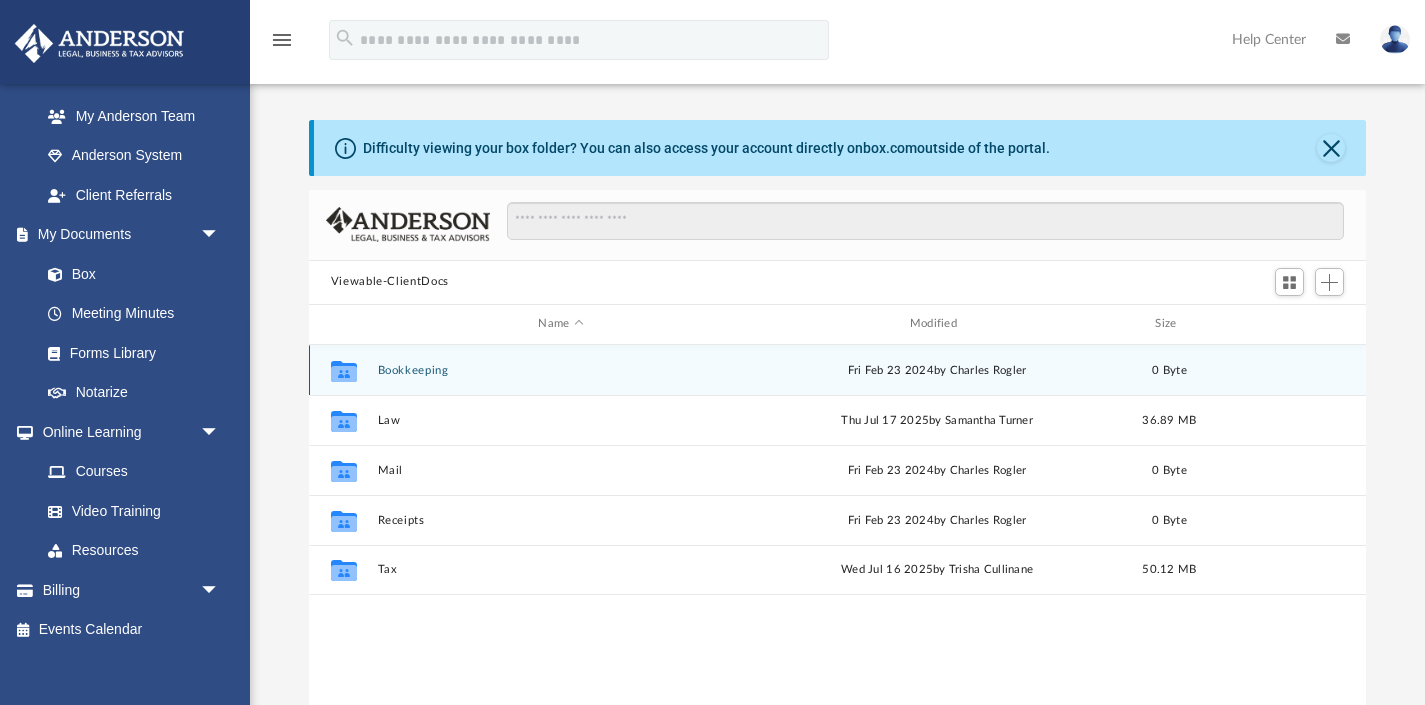 click on "Collaborated Folder Bookkeeping Fri [DATE]  by [FIRST] [LAST] 0 Byte" at bounding box center (838, 370) 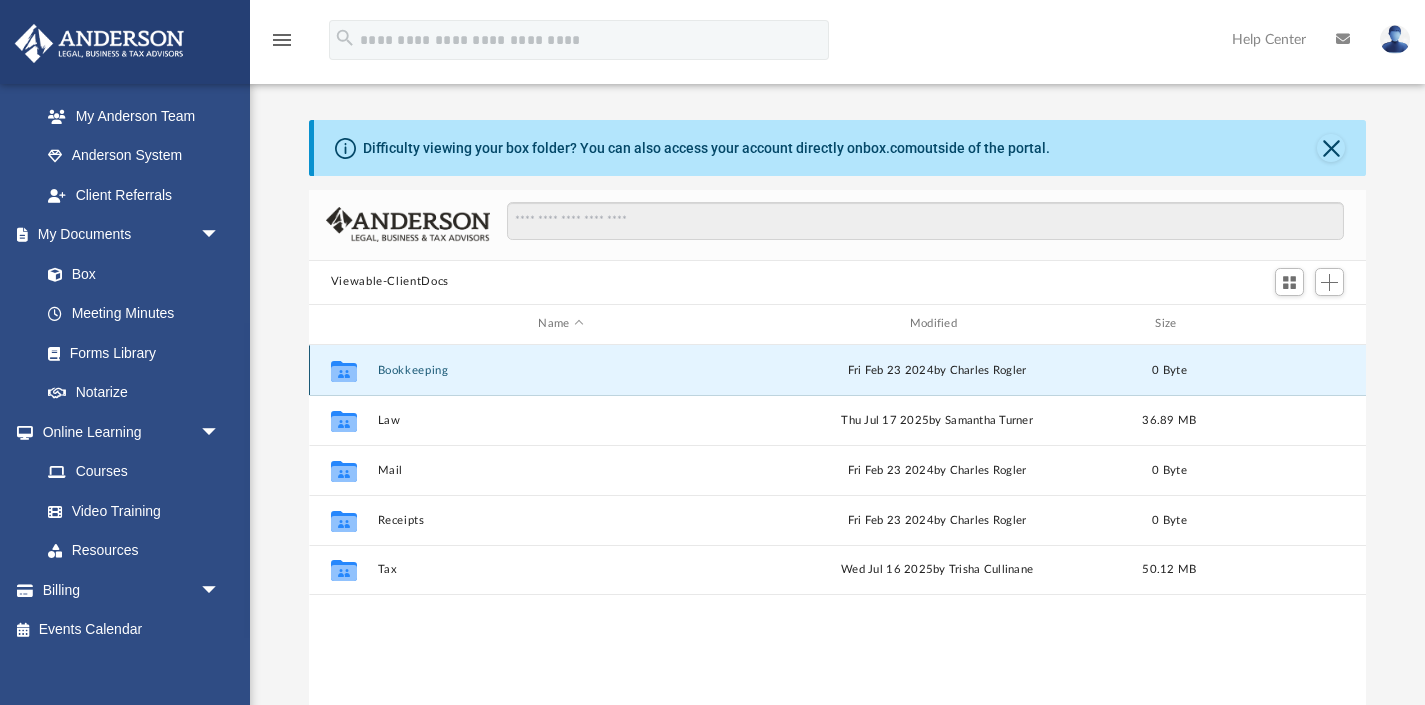 click on "Bookkeeping" at bounding box center (560, 369) 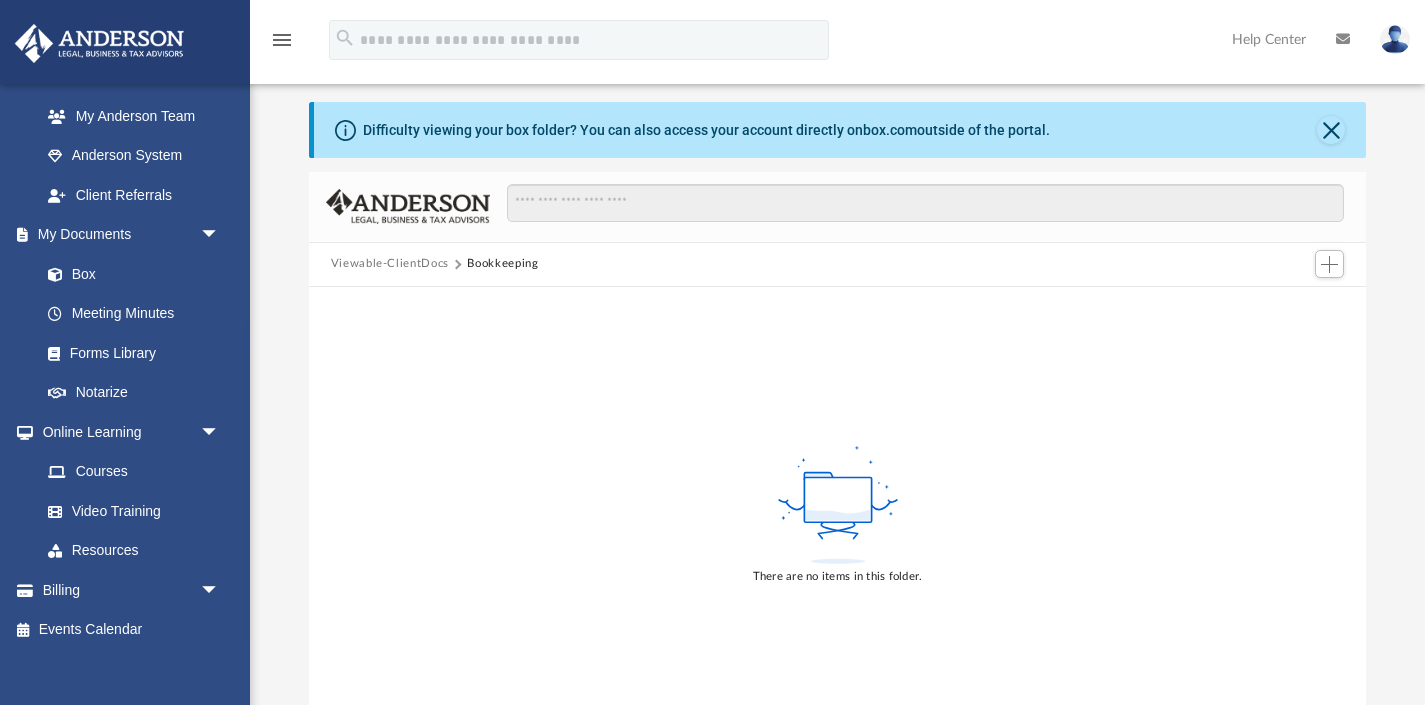 scroll, scrollTop: 20, scrollLeft: 0, axis: vertical 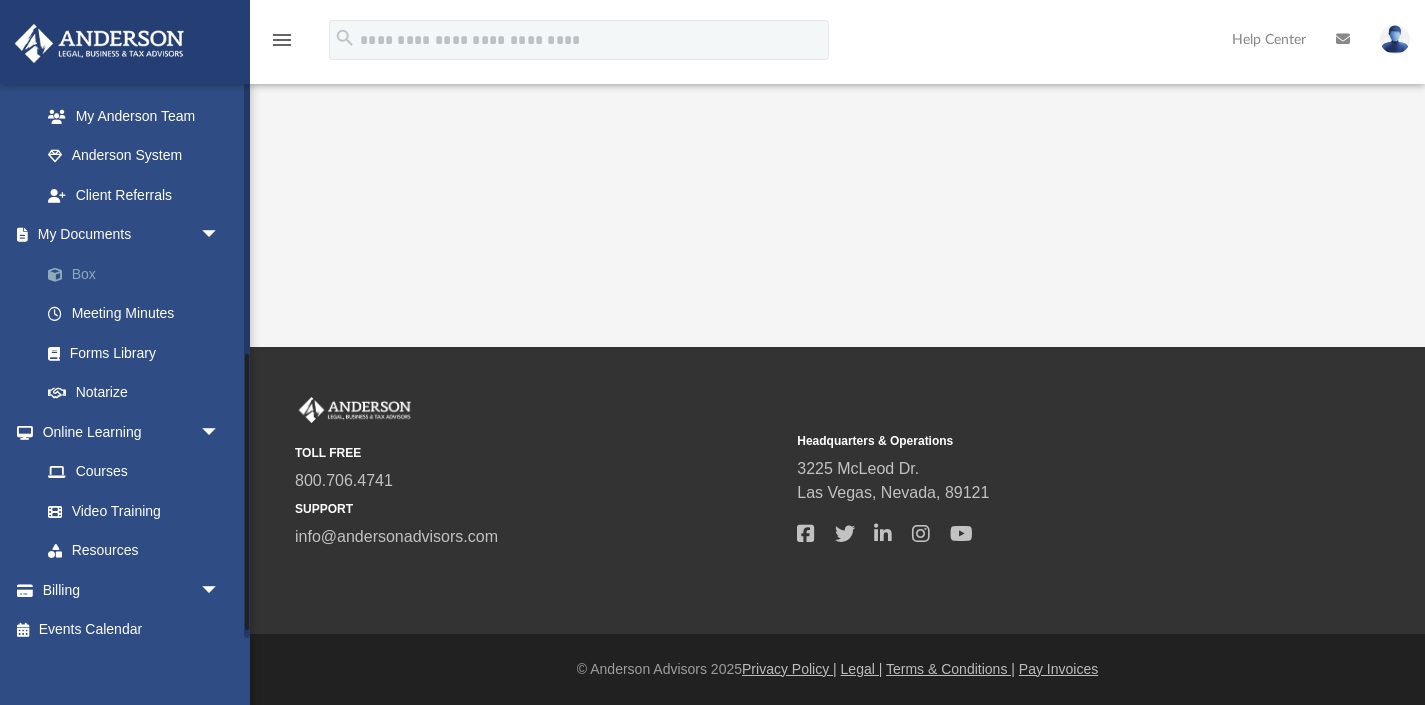 click on "Box" at bounding box center [139, 274] 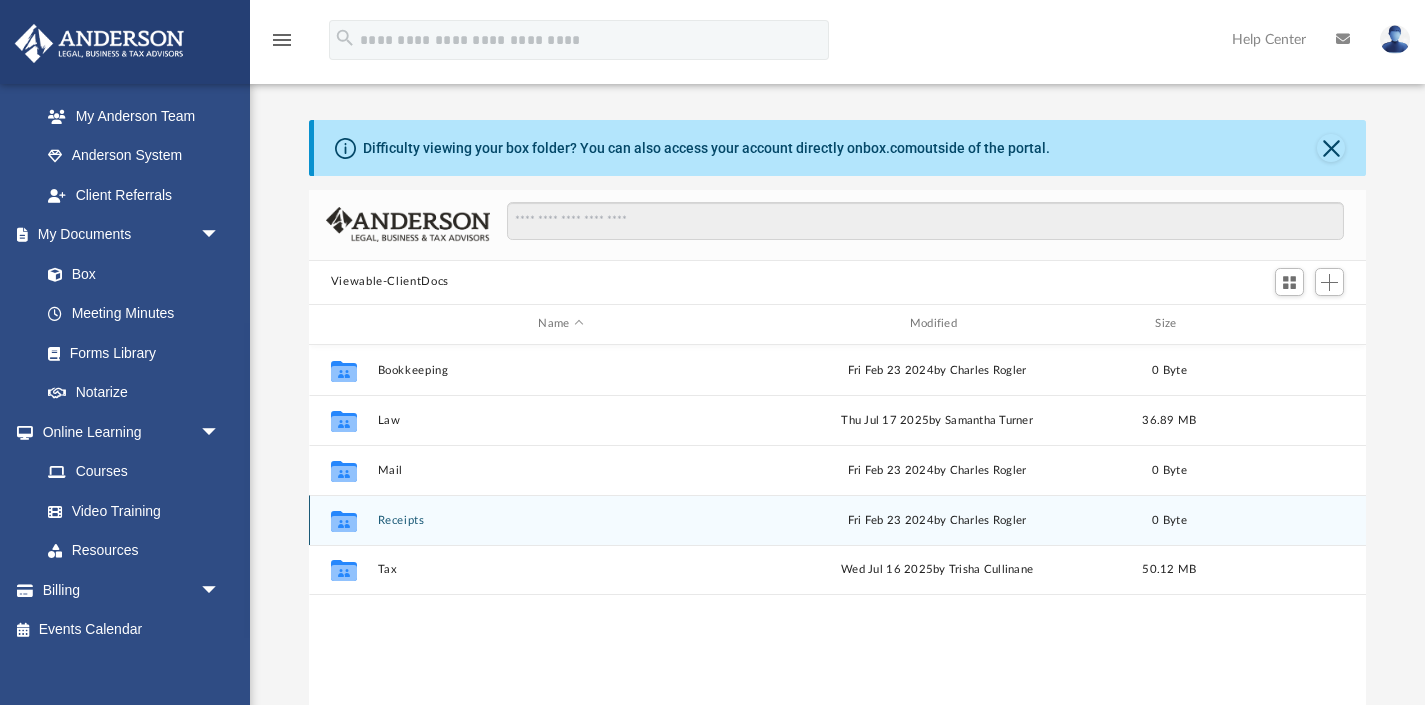 scroll, scrollTop: 1, scrollLeft: 1, axis: both 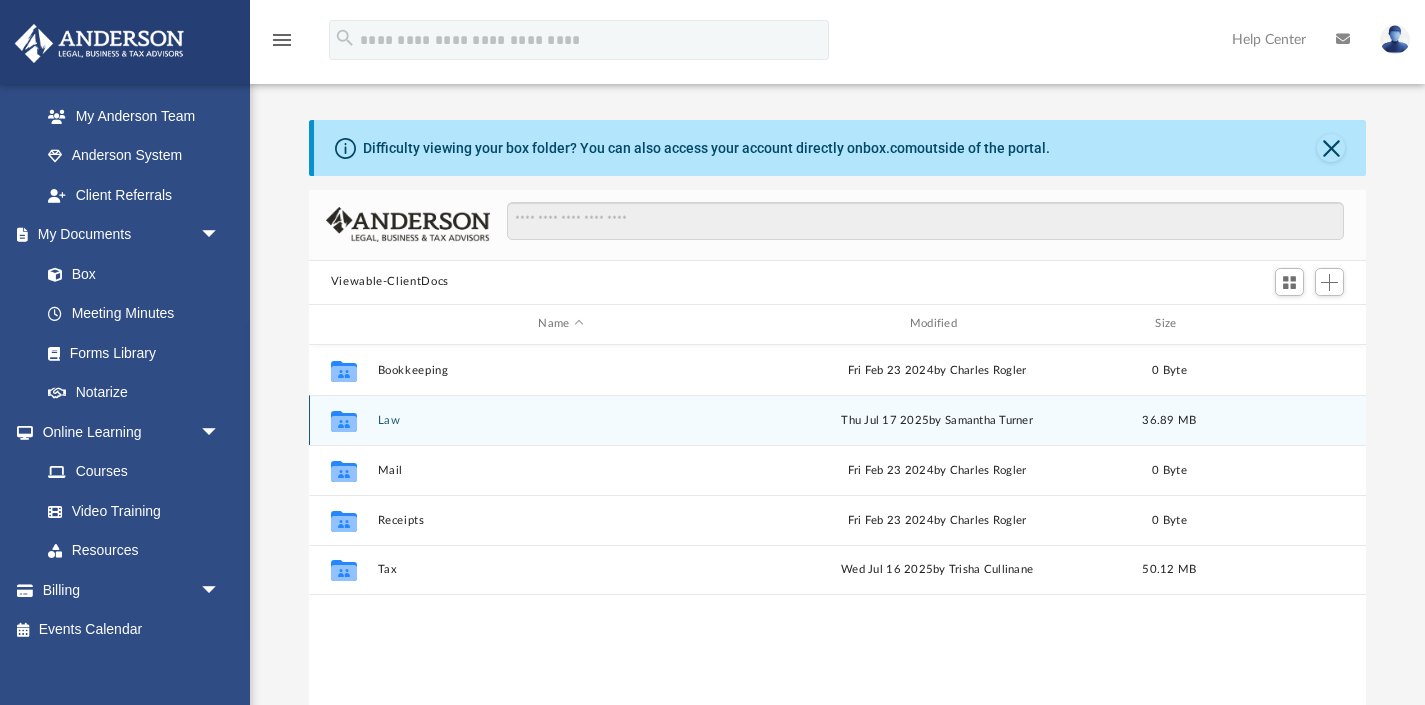 click on "Collaborated Folder Law Thu [DATE]  by [FIRST] [LAST] 36.89 MB" at bounding box center [838, 420] 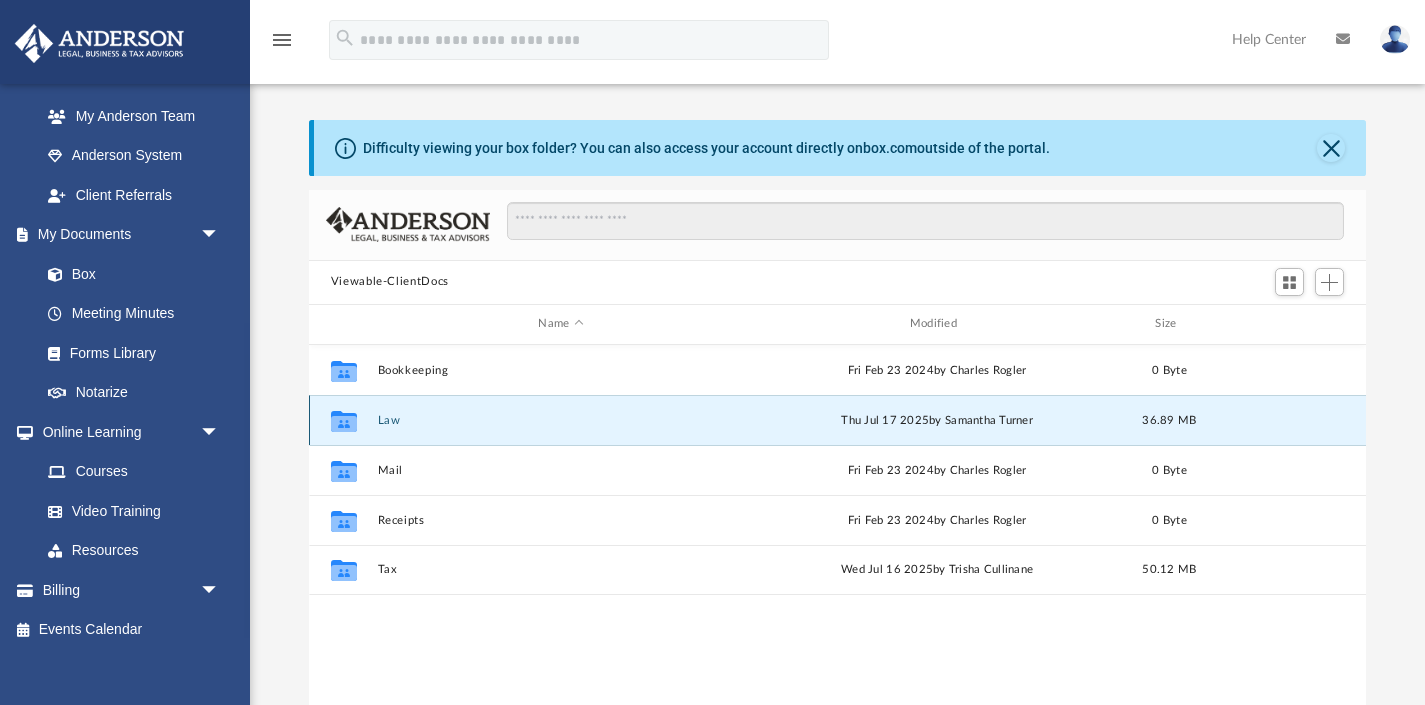click on "Law" at bounding box center (560, 419) 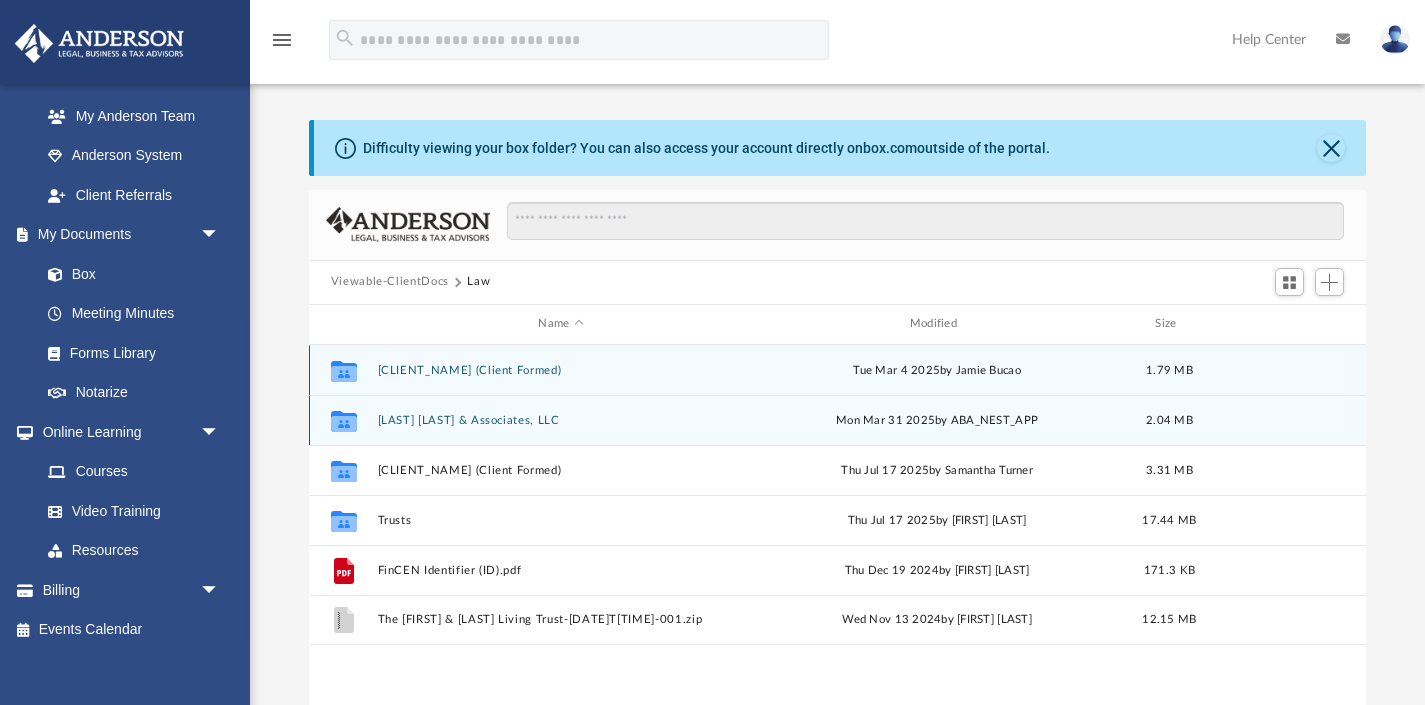 scroll, scrollTop: 16, scrollLeft: 0, axis: vertical 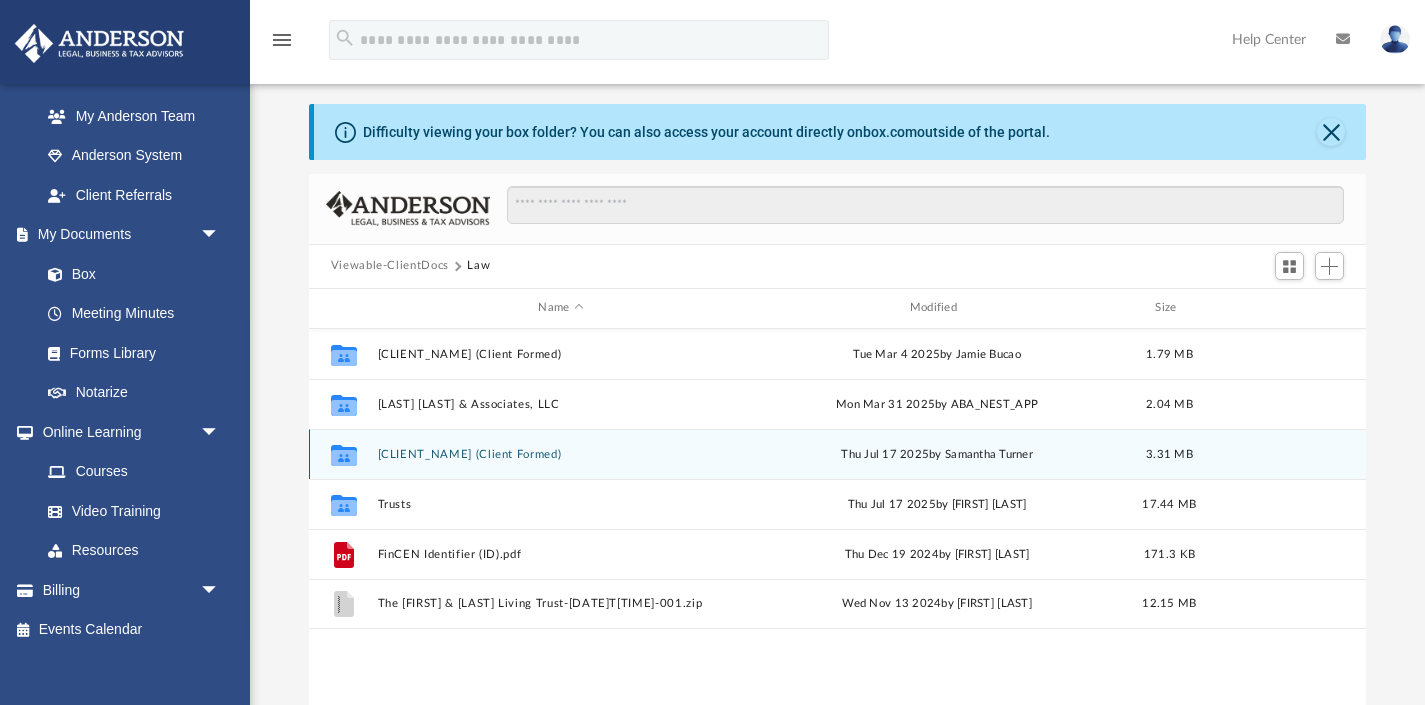 click on "Collaborated Folder [CLIENT_NAME] (Client Formed) Thu [DATE]  by [FIRST] [LAST] 3.31 MB" at bounding box center (838, 454) 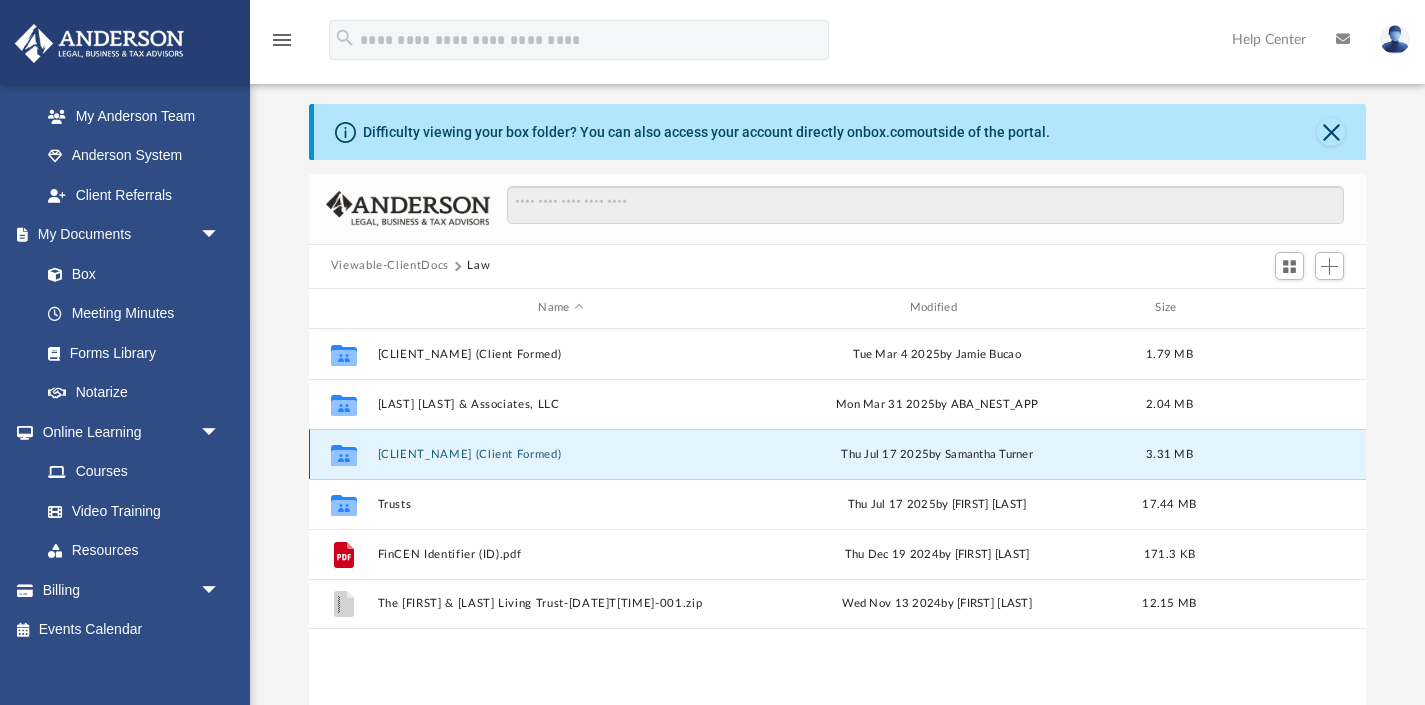 click on "Collaborated Folder [CLIENT_NAME] (Client Formed) Thu [DATE]  by [FIRST] [LAST] 3.31 MB" at bounding box center [838, 454] 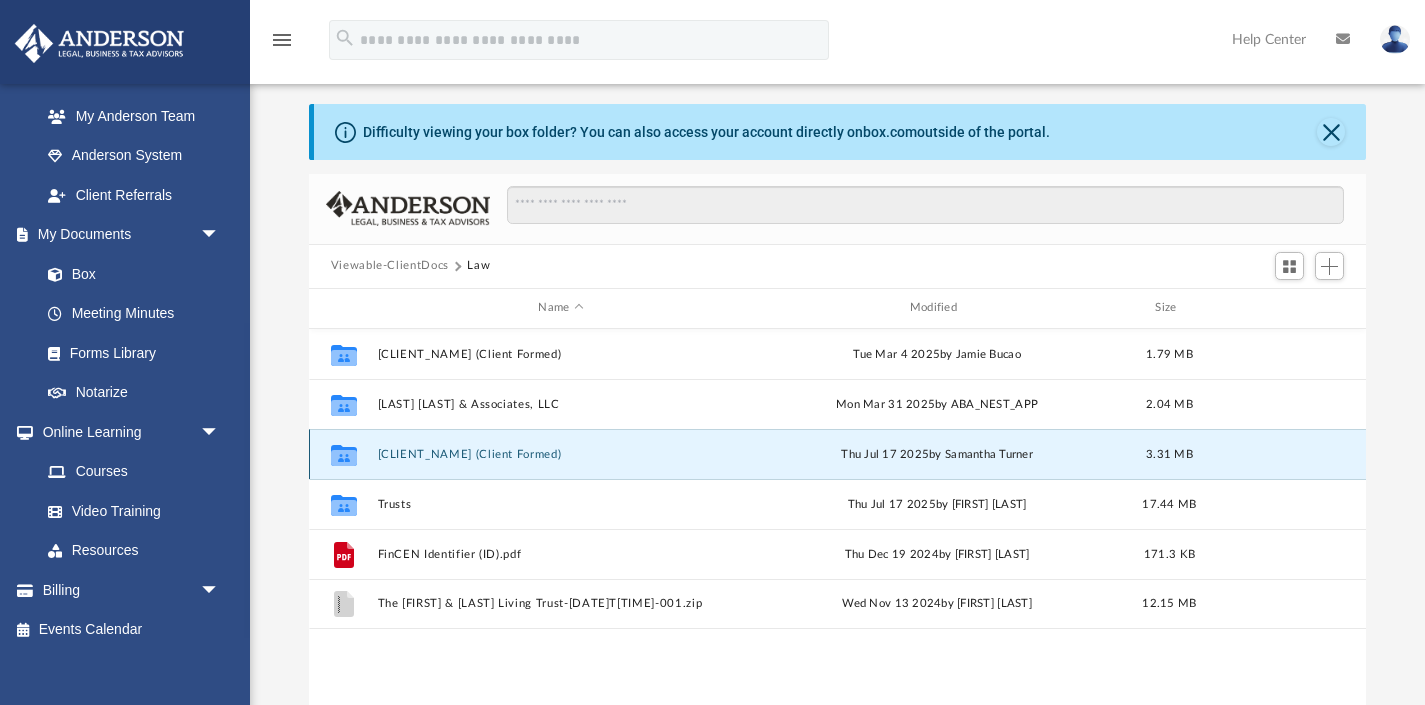click 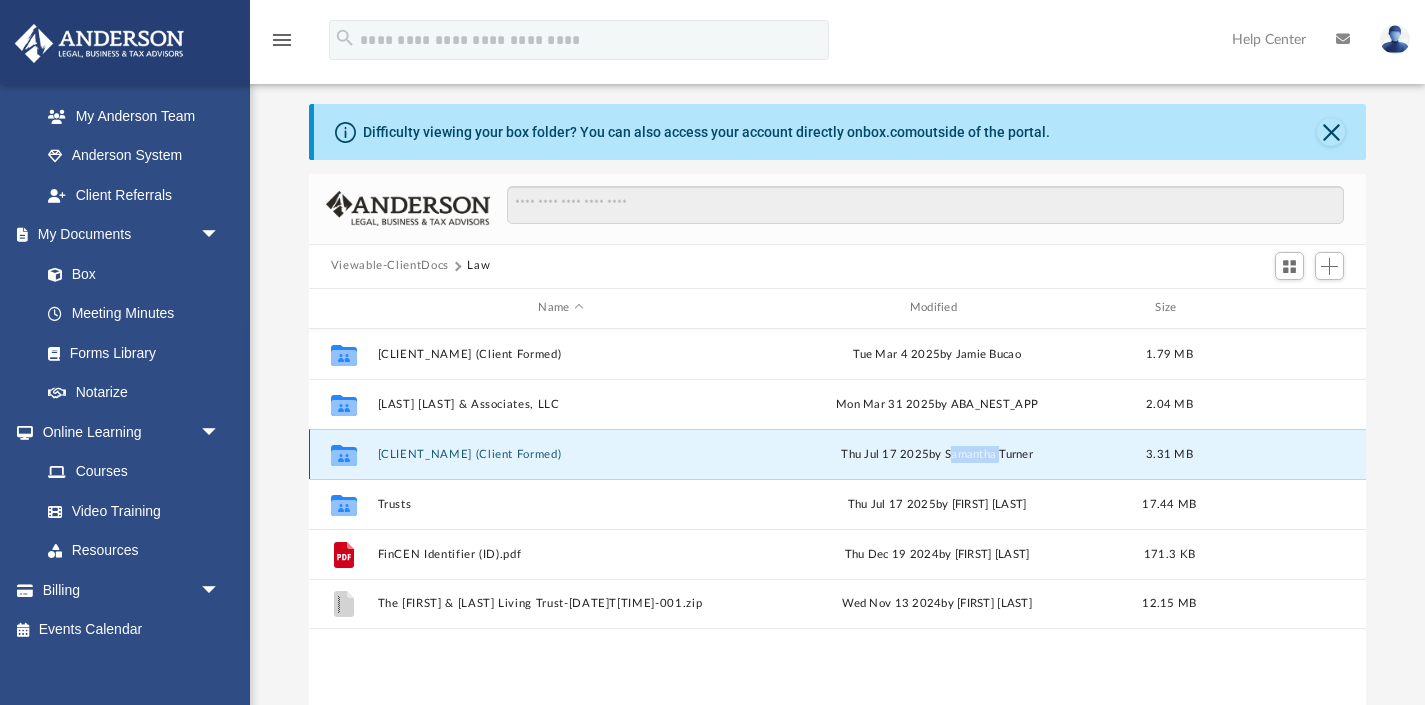 click on "Thu [DATE]  by [FIRST] [LAST]" at bounding box center [936, 454] 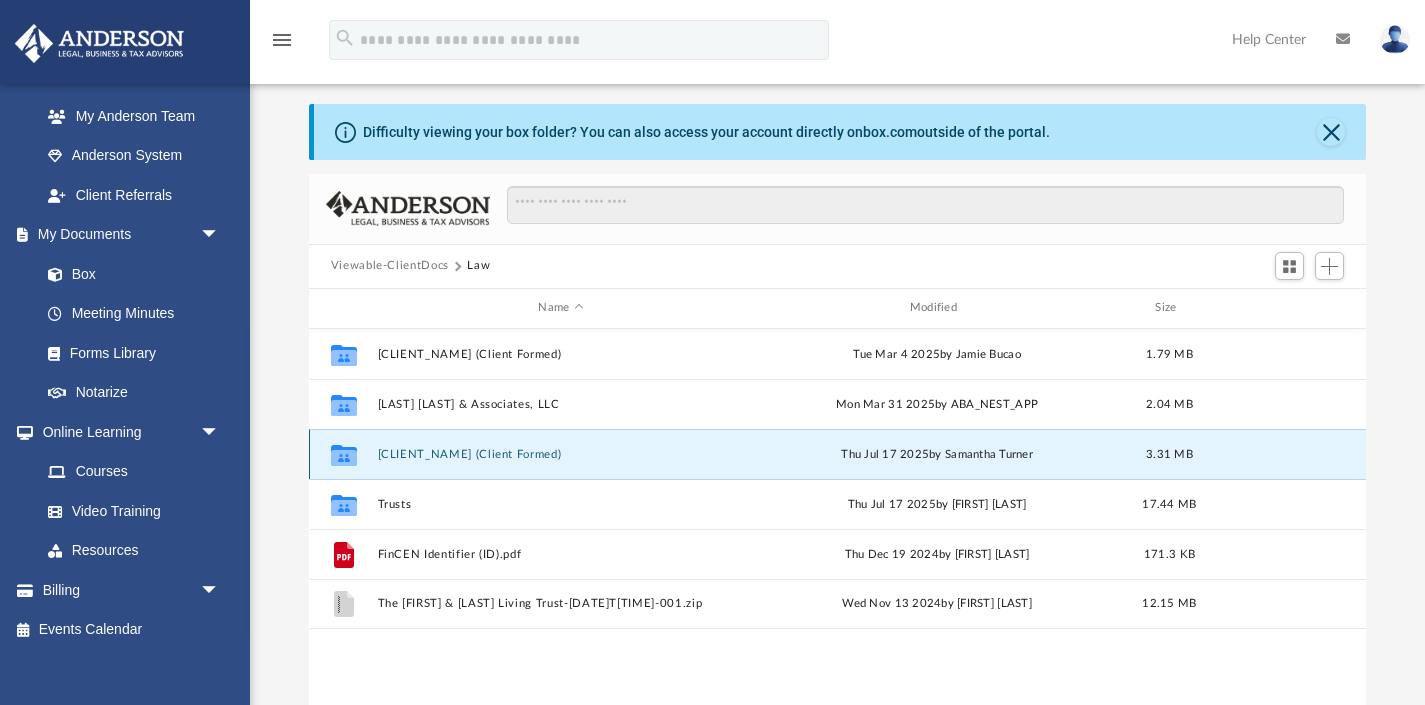 click 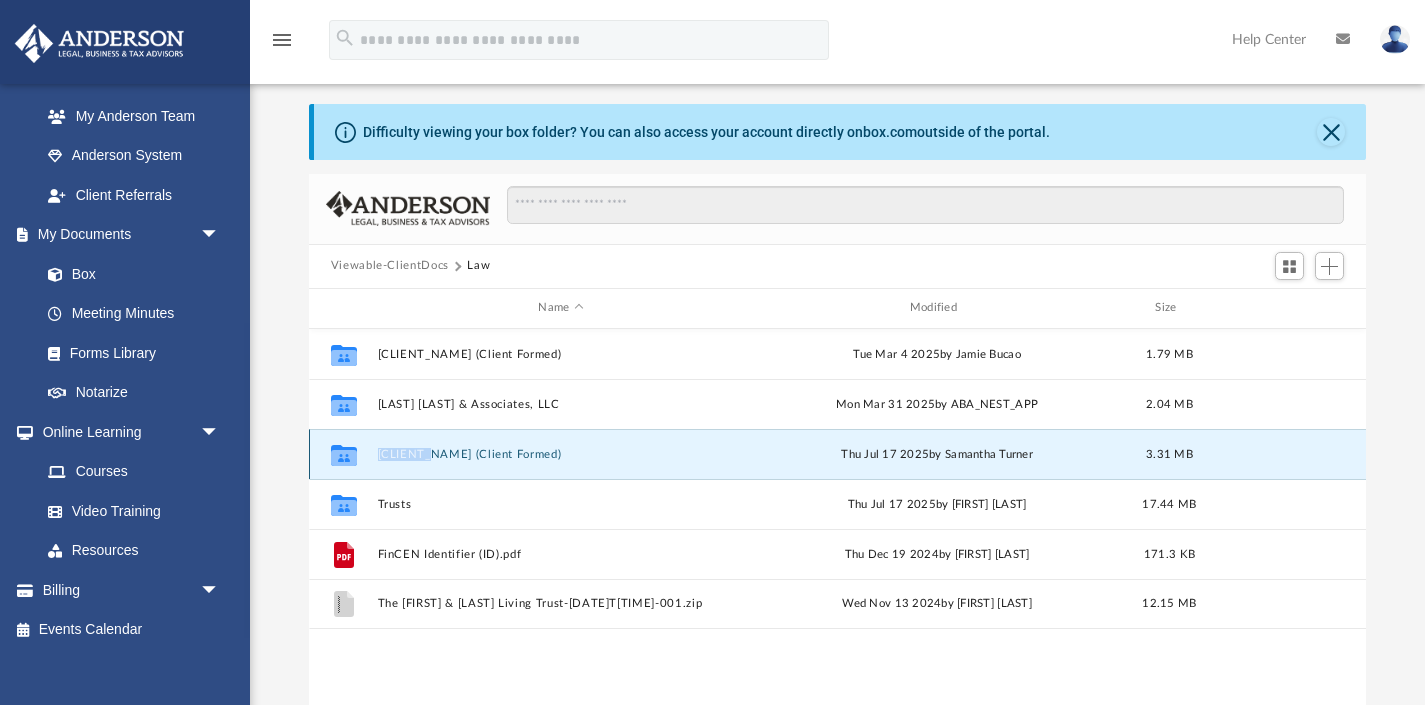 click 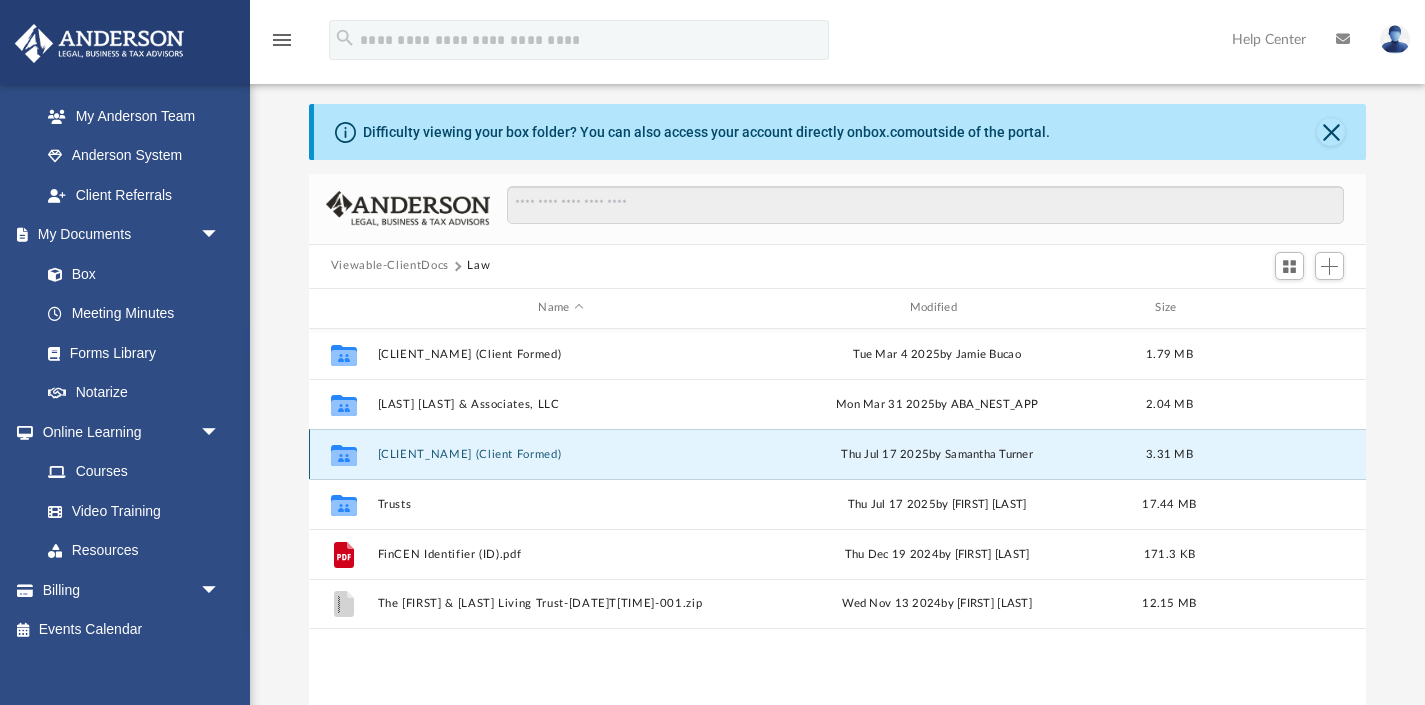 click on "Collaborated Folder [CLIENT_NAME] (Client Formed) Thu [DATE]  by [FIRST] [LAST] 3.31 MB" at bounding box center [838, 454] 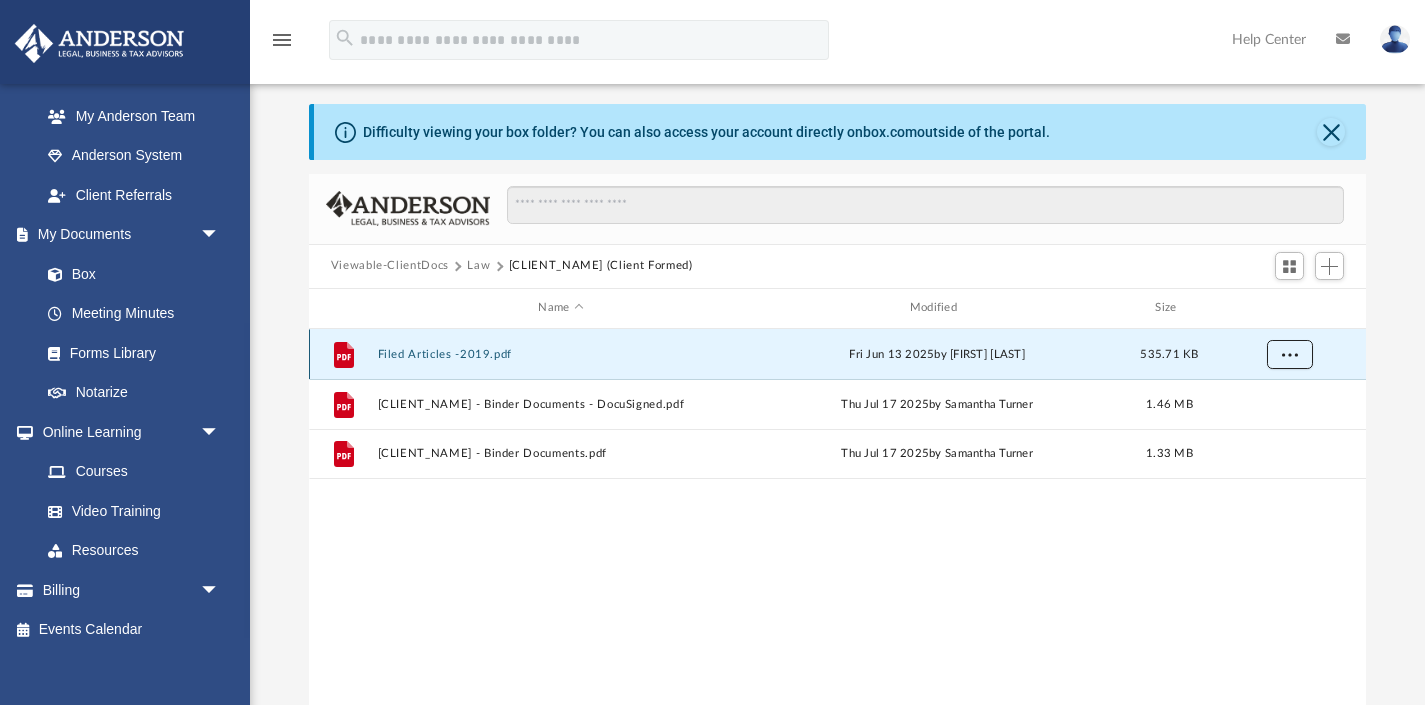 click at bounding box center (1289, 353) 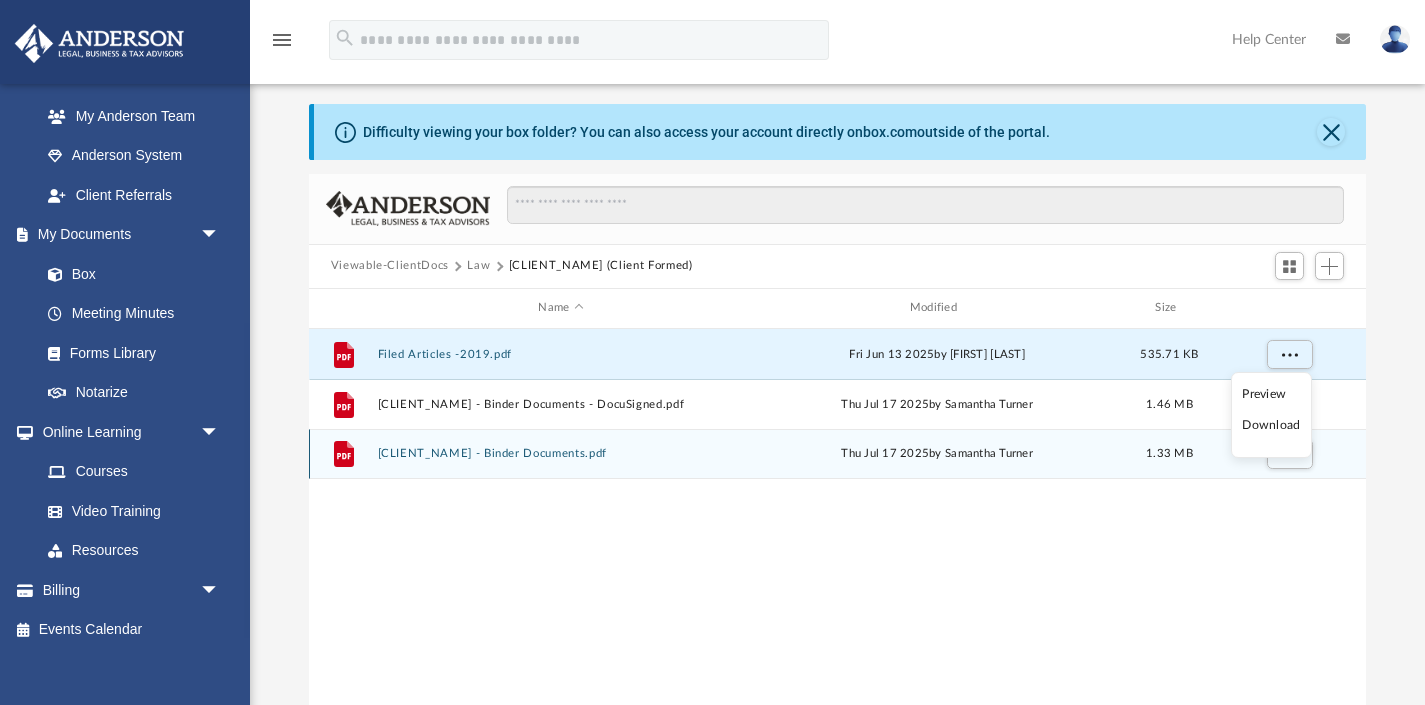 click on "[CLIENT_NAME] - Binder Documents.pdf" at bounding box center [560, 453] 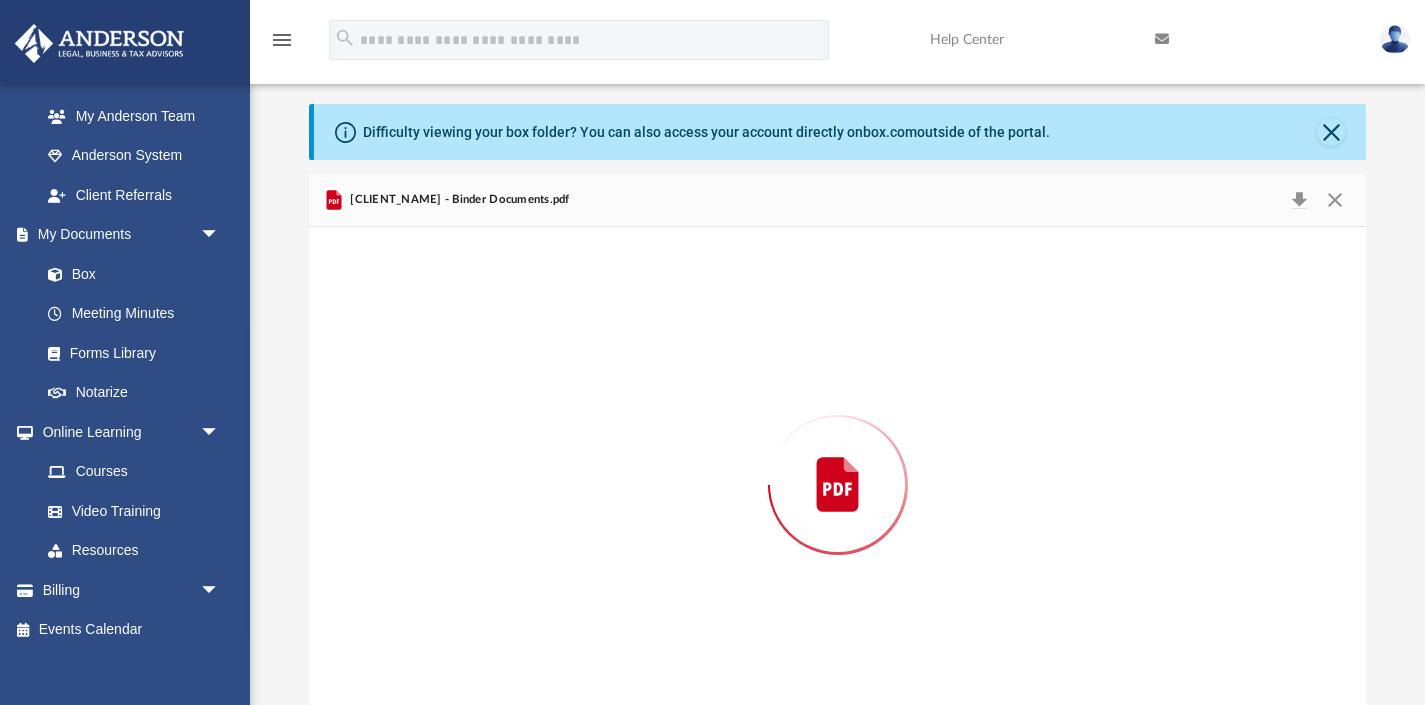 scroll, scrollTop: 54, scrollLeft: 0, axis: vertical 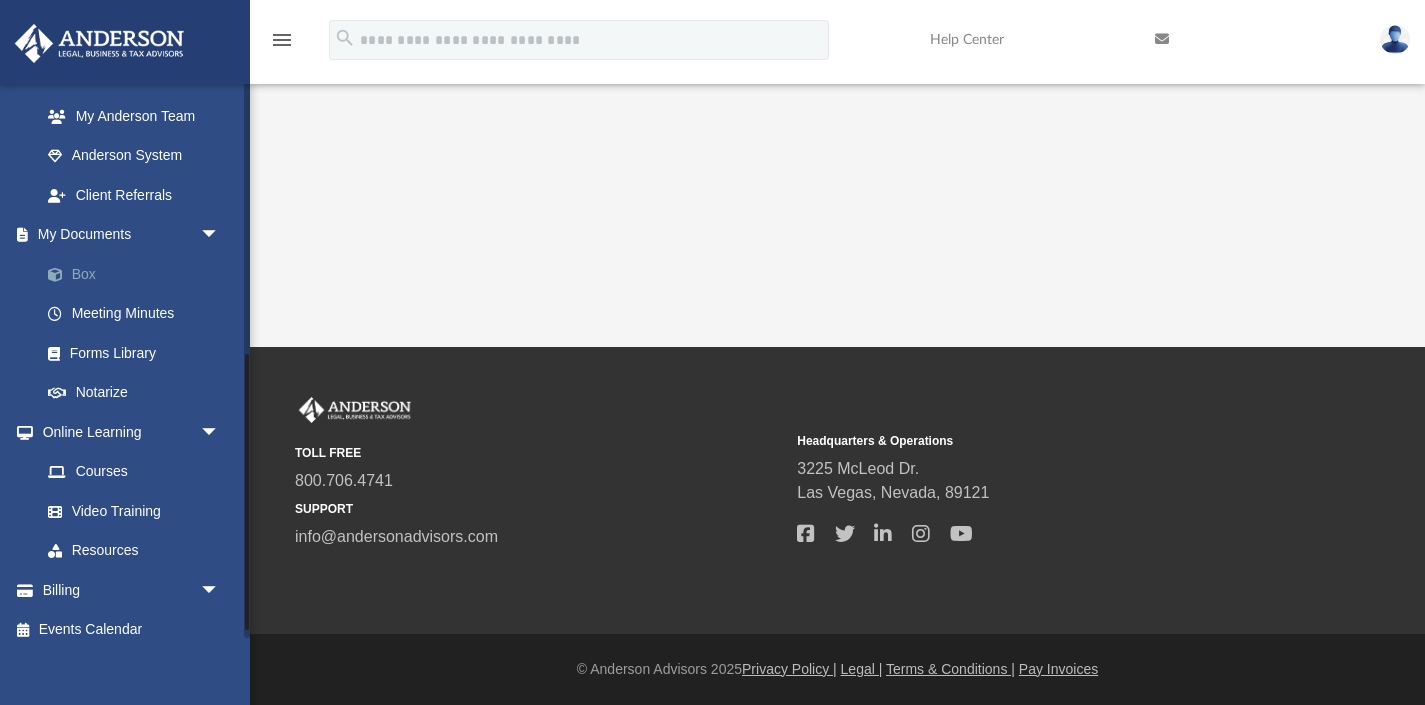 click on "Box" at bounding box center [139, 274] 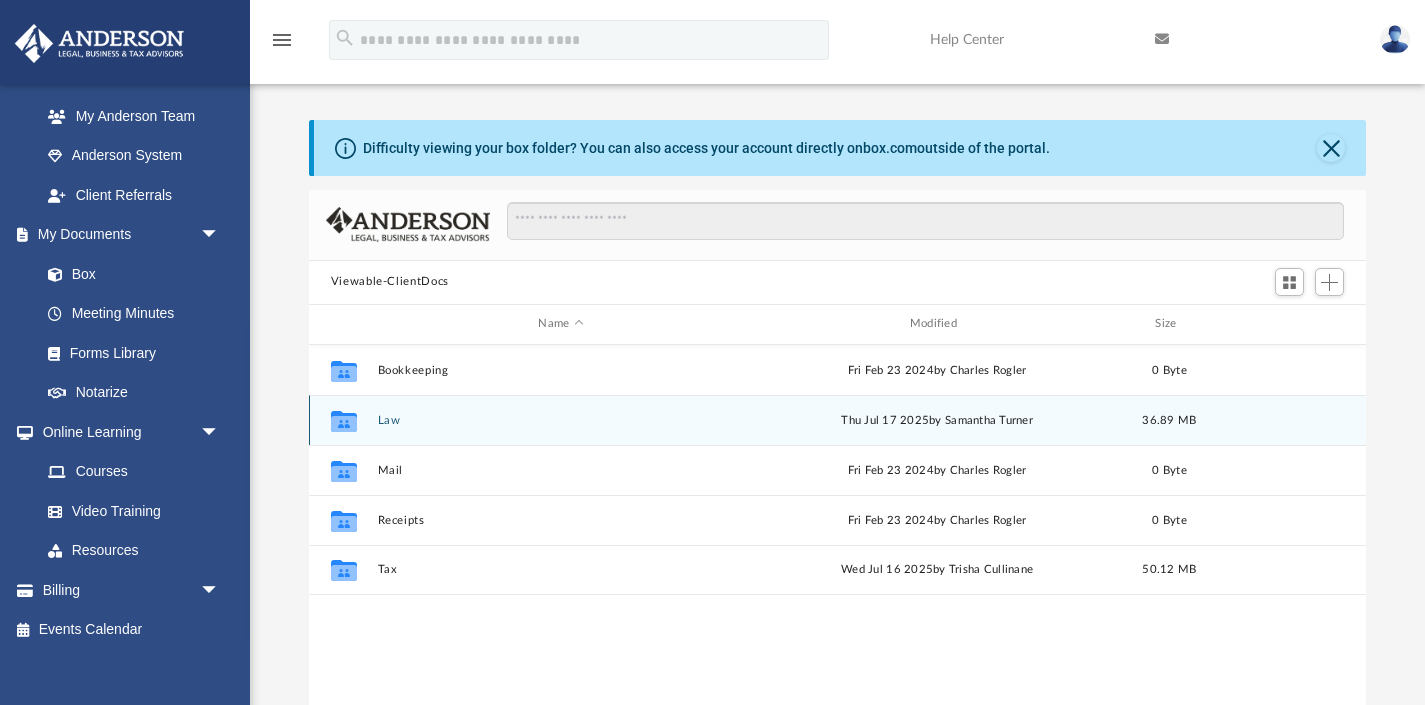 scroll, scrollTop: 1, scrollLeft: 1, axis: both 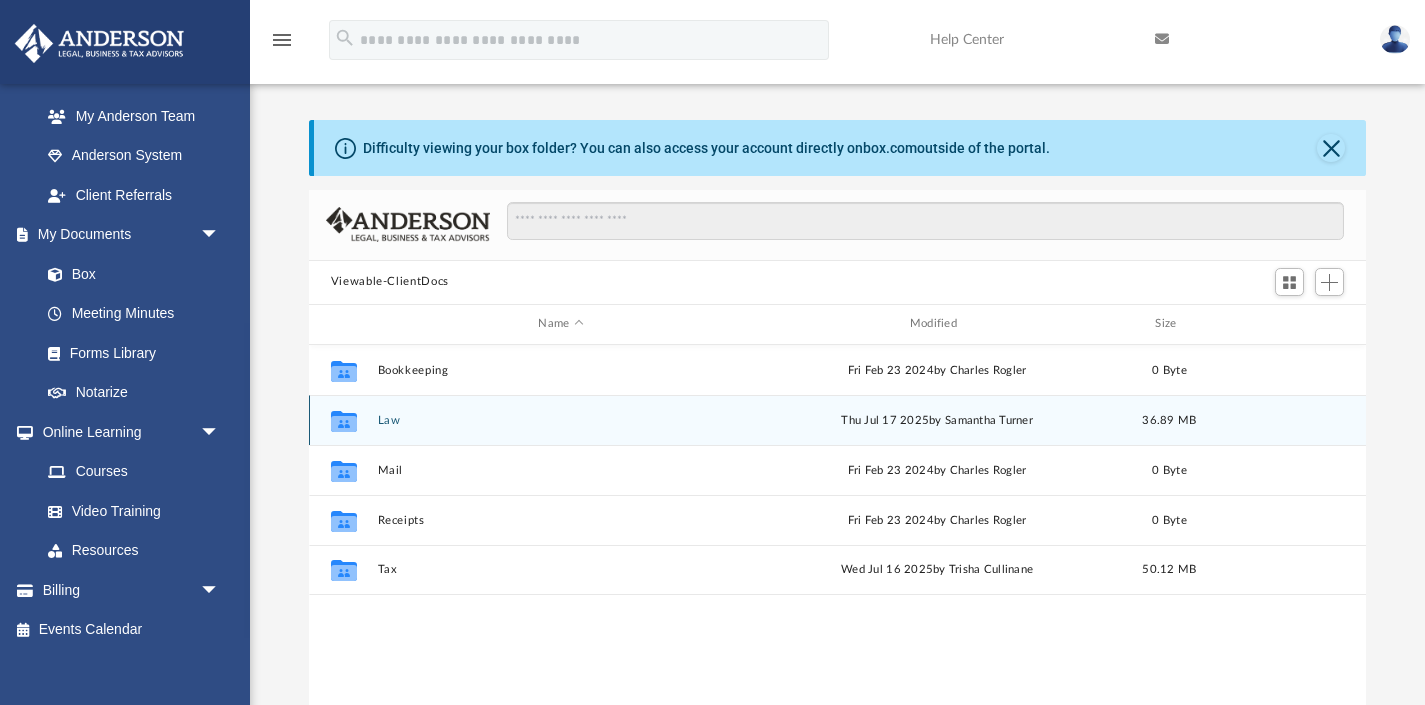 click on "Law" at bounding box center (560, 419) 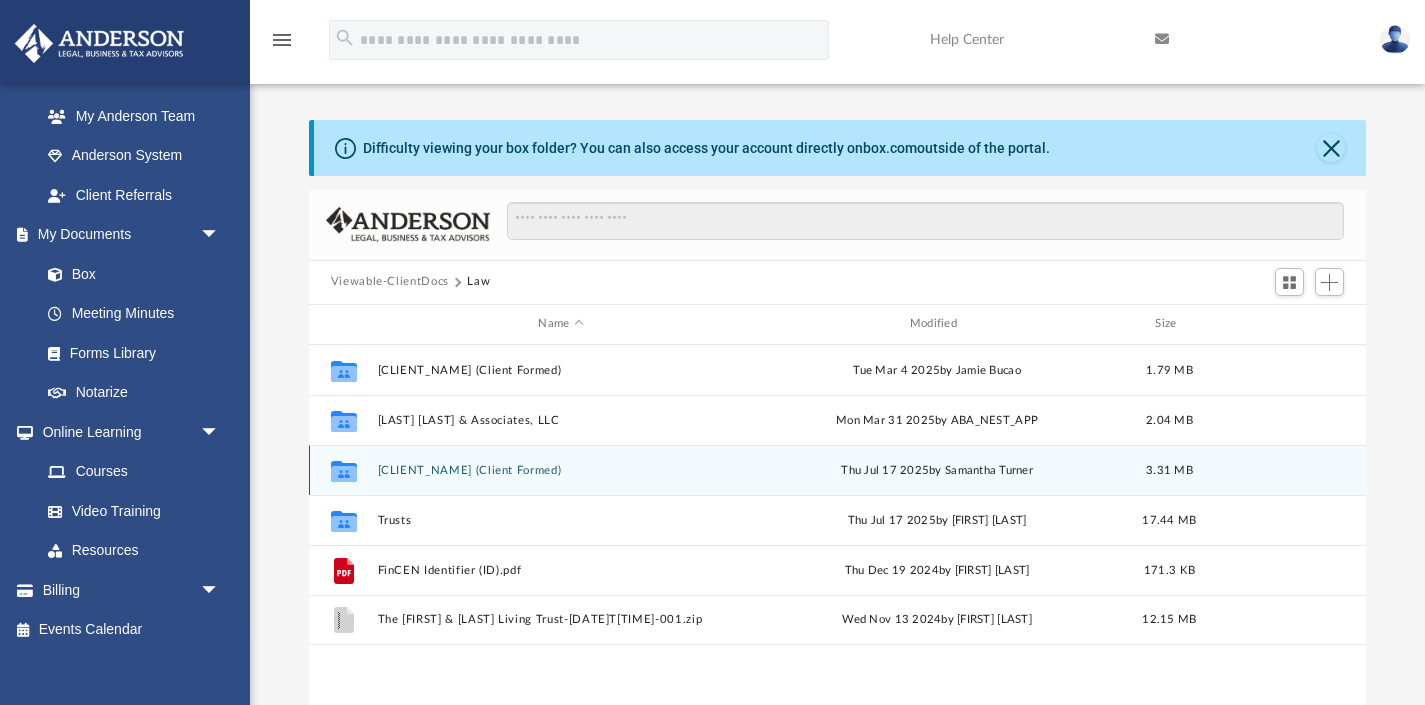 click on "Collaborated Folder [CLIENT_NAME] (Client Formed) Thu [DATE]  by [FIRST] [LAST] 3.31 MB" at bounding box center [838, 470] 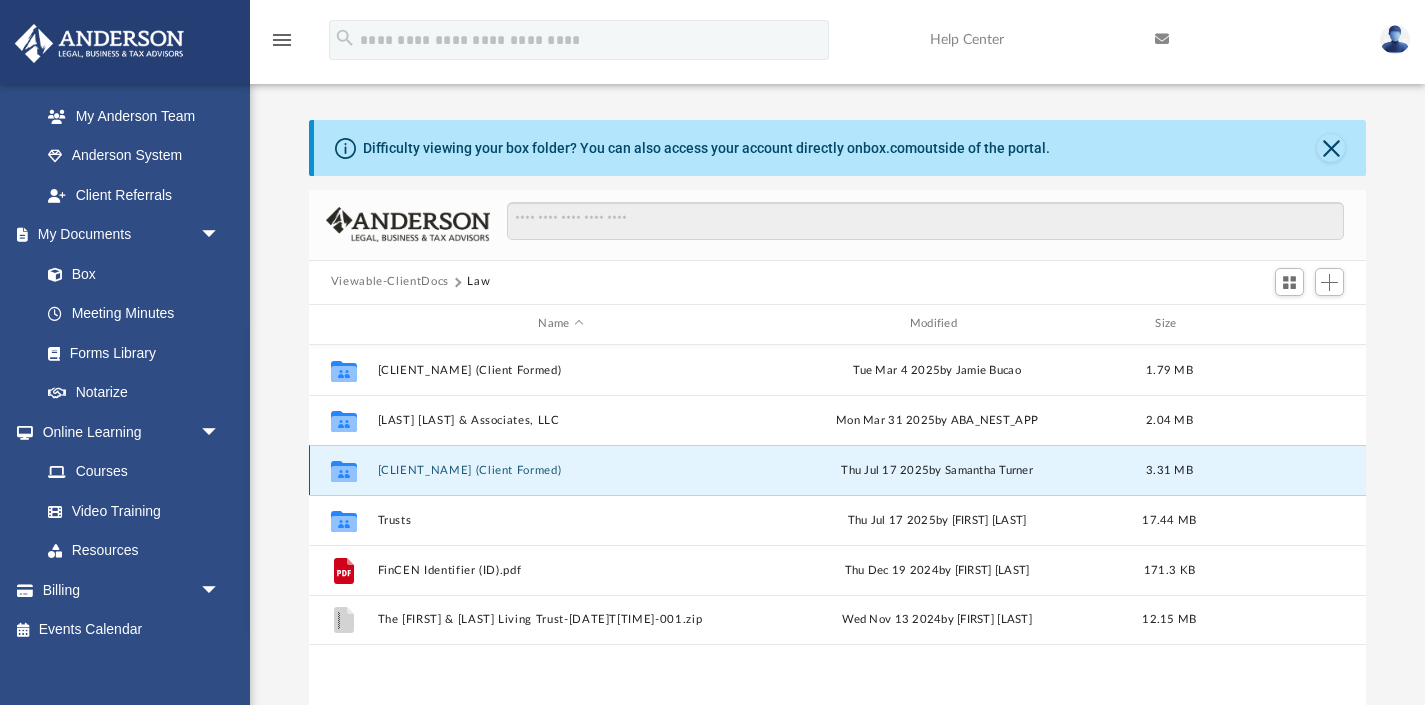 click on "[CLIENT_NAME] (Client Formed)" at bounding box center (560, 469) 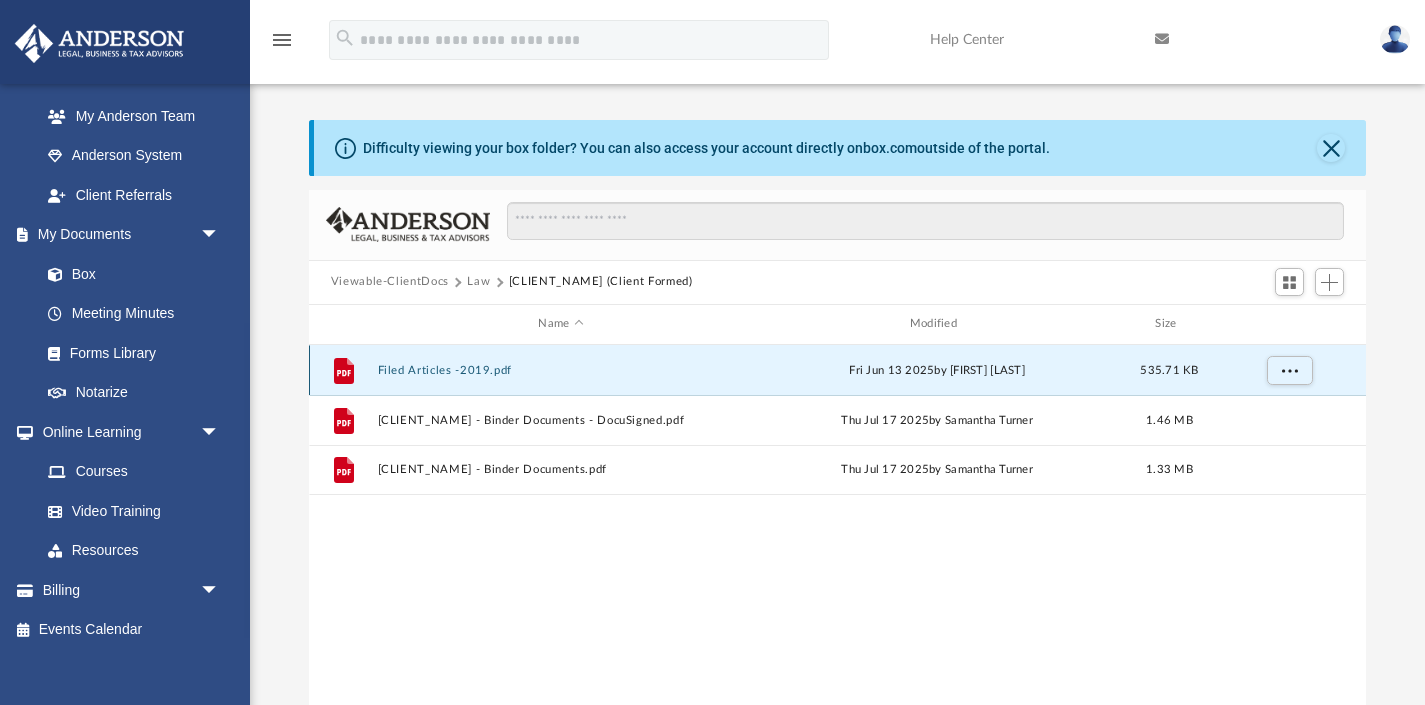 click on "Filed Articles -2019.pdf" at bounding box center [560, 369] 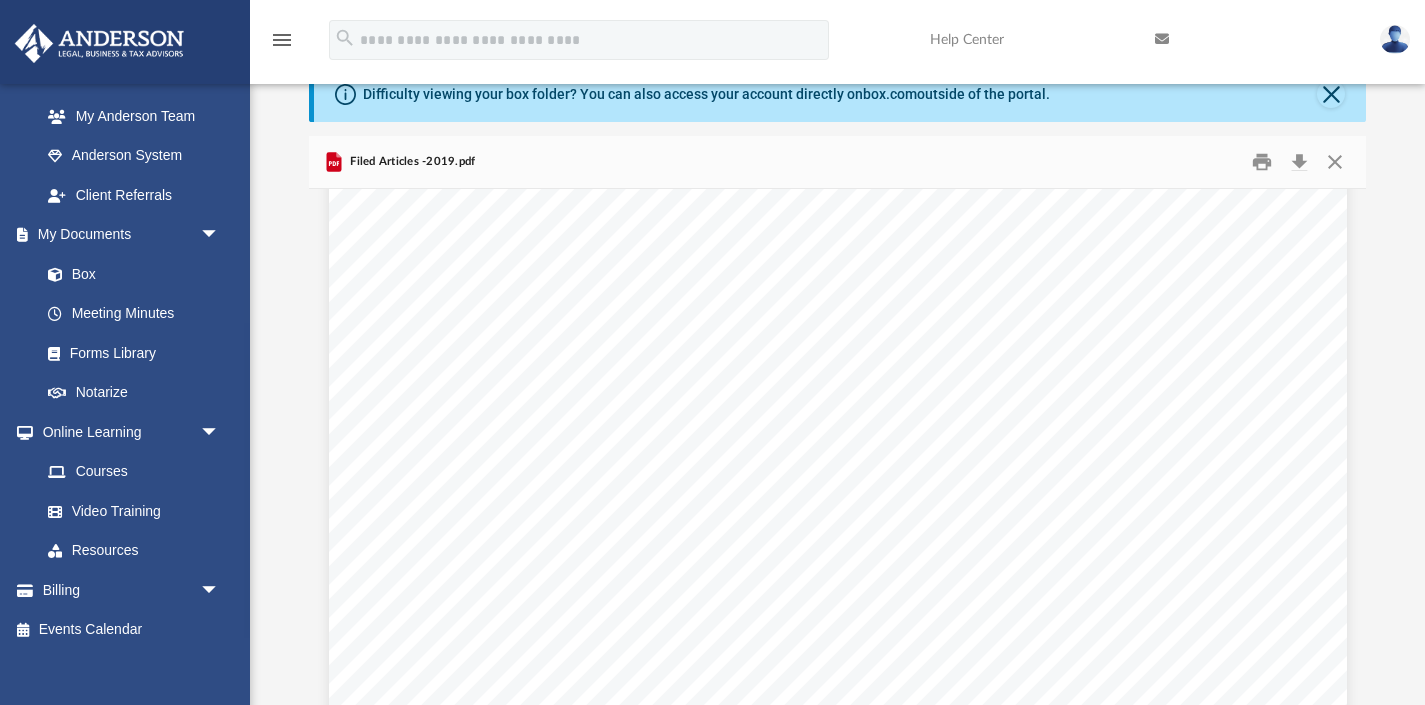 scroll, scrollTop: 831, scrollLeft: 0, axis: vertical 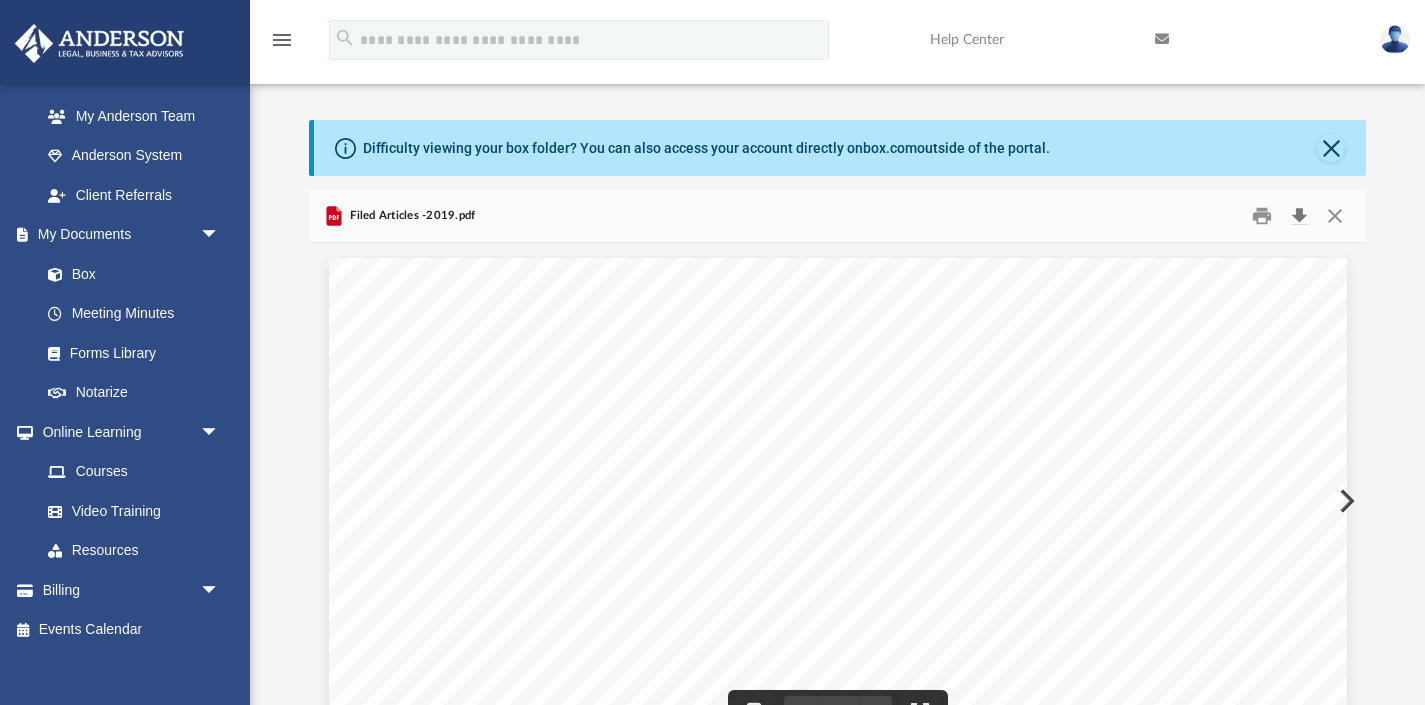 click at bounding box center (1299, 215) 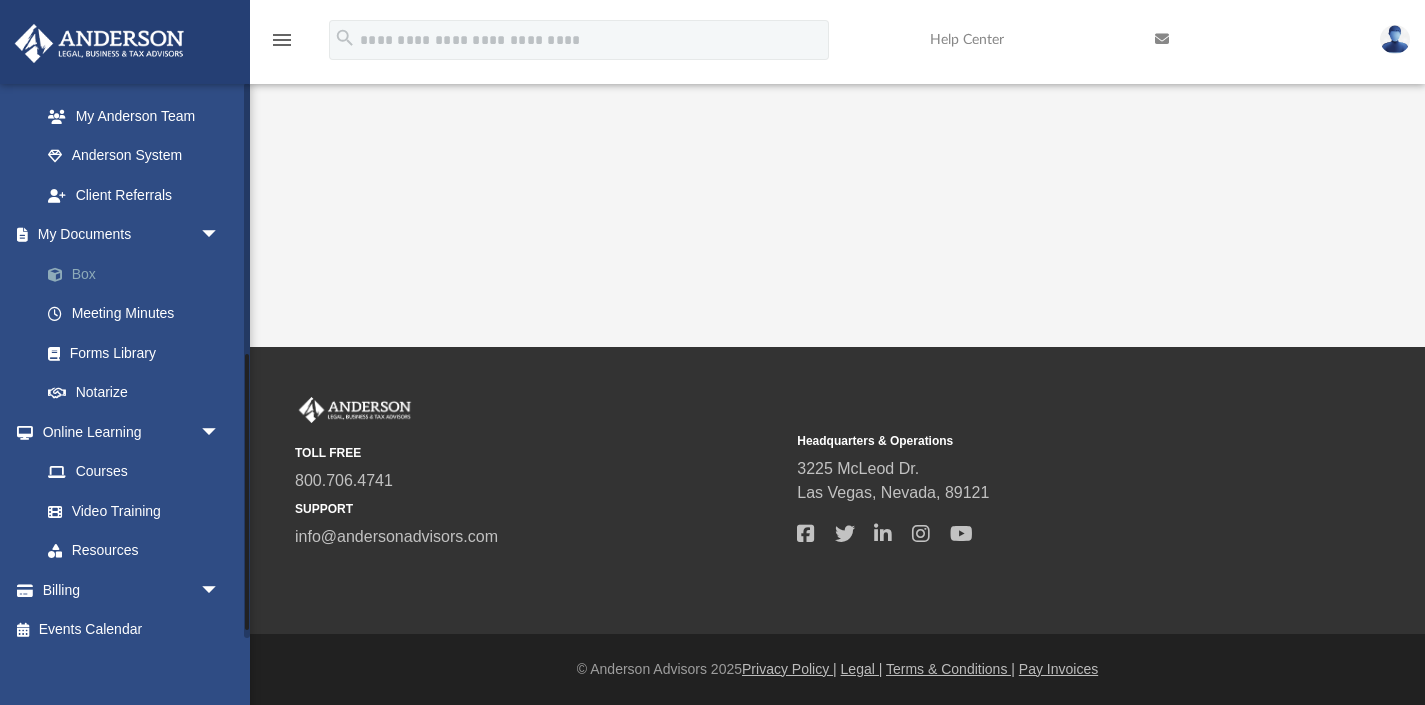 click on "Box" at bounding box center (139, 274) 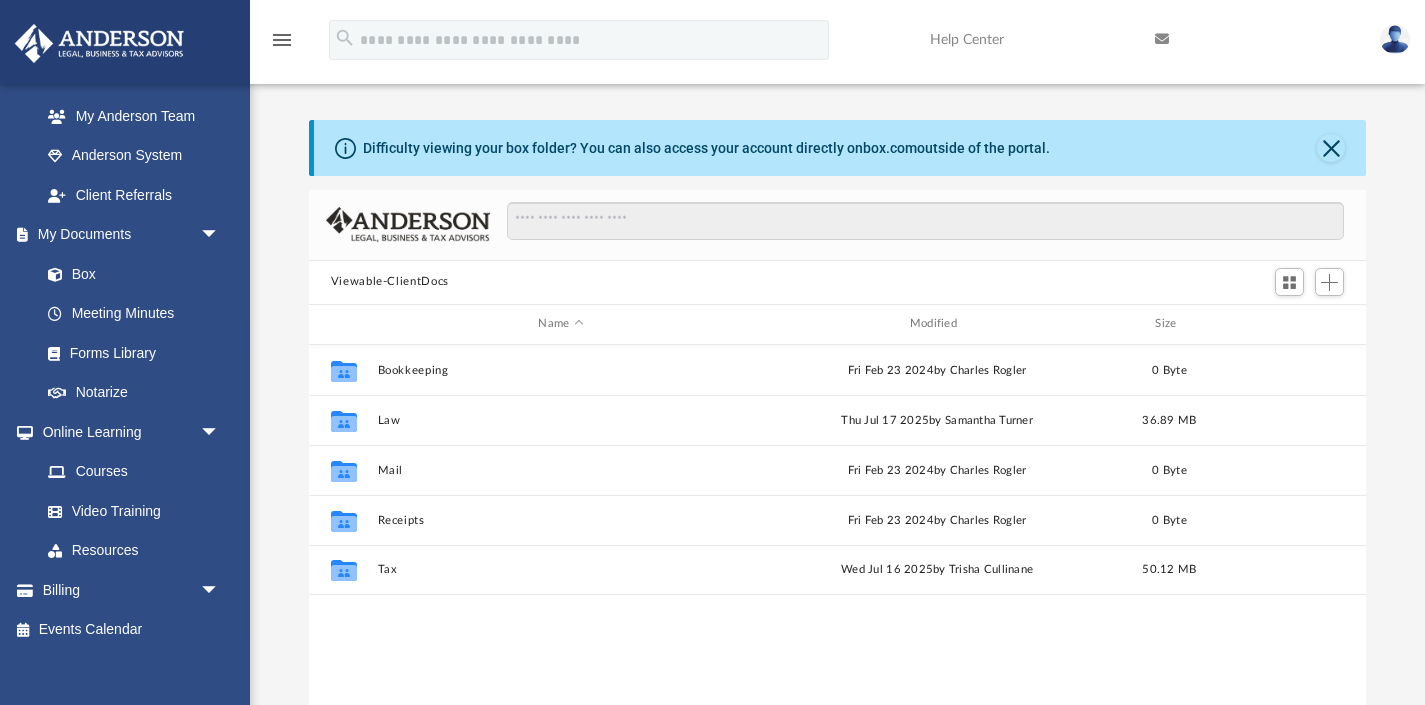scroll, scrollTop: 1, scrollLeft: 1, axis: both 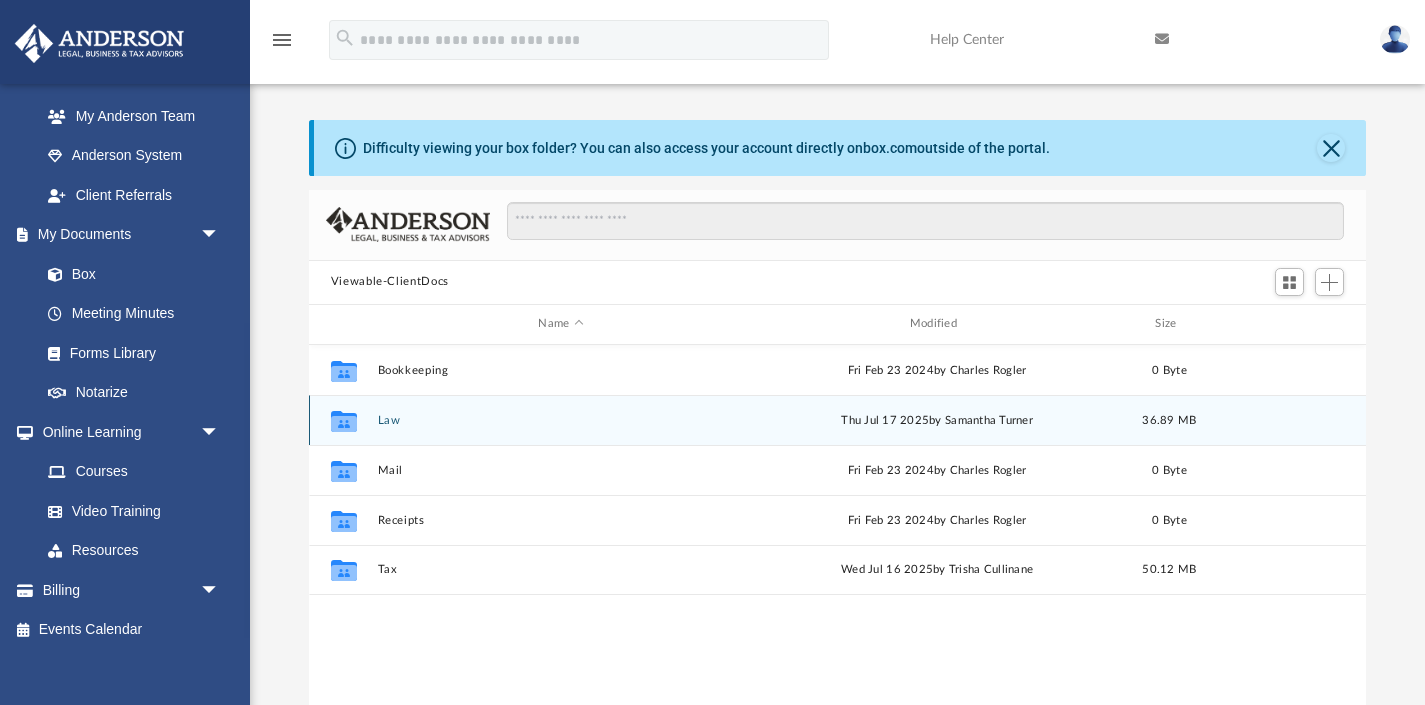 click on "Law" at bounding box center (560, 419) 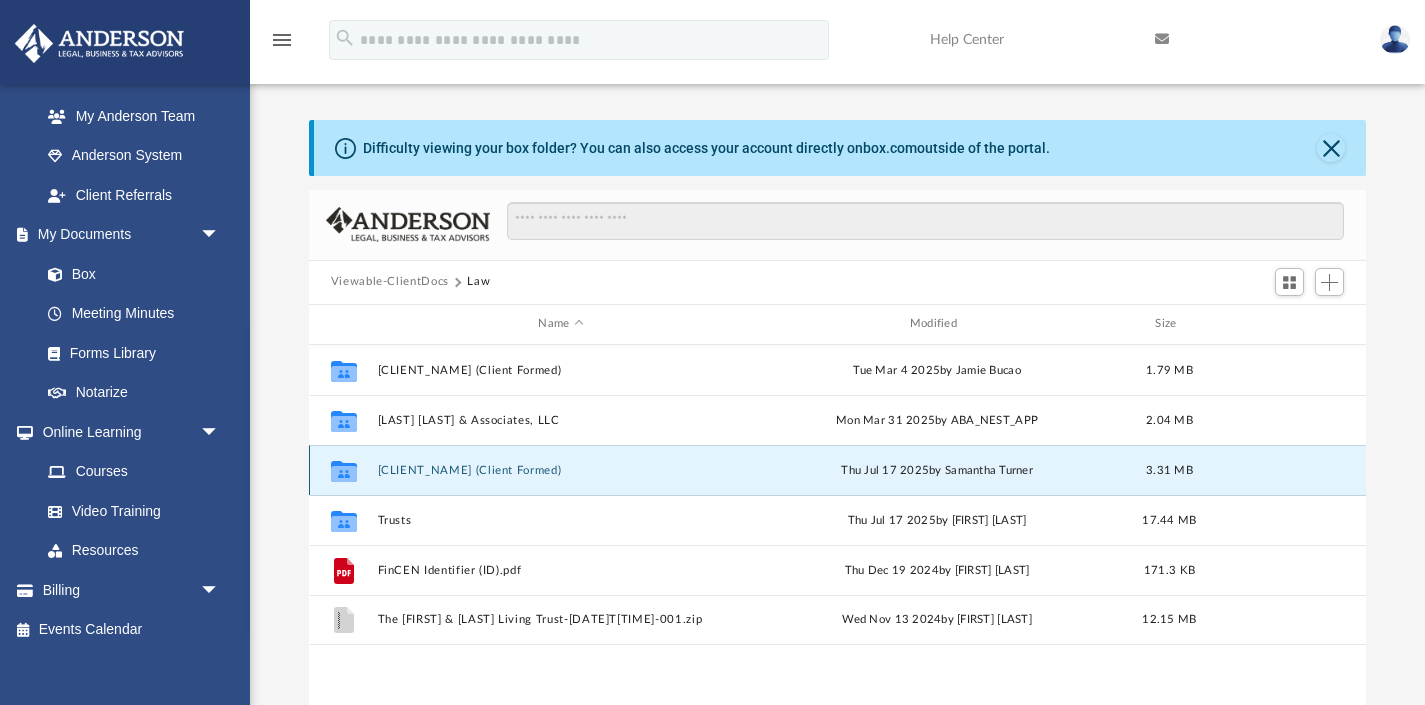 click on "[CLIENT_NAME] (Client Formed)" at bounding box center (560, 469) 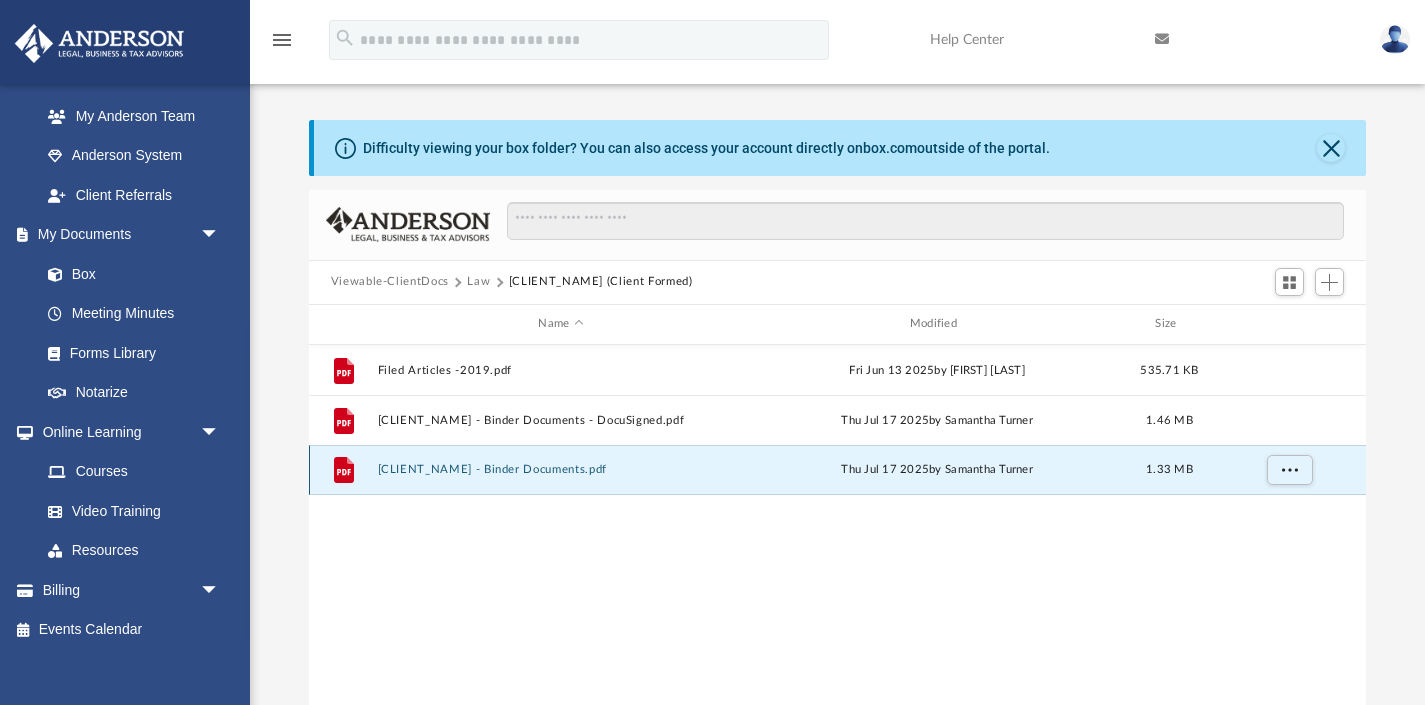 click on "[CLIENT_NAME] - Binder Documents.pdf" at bounding box center [560, 469] 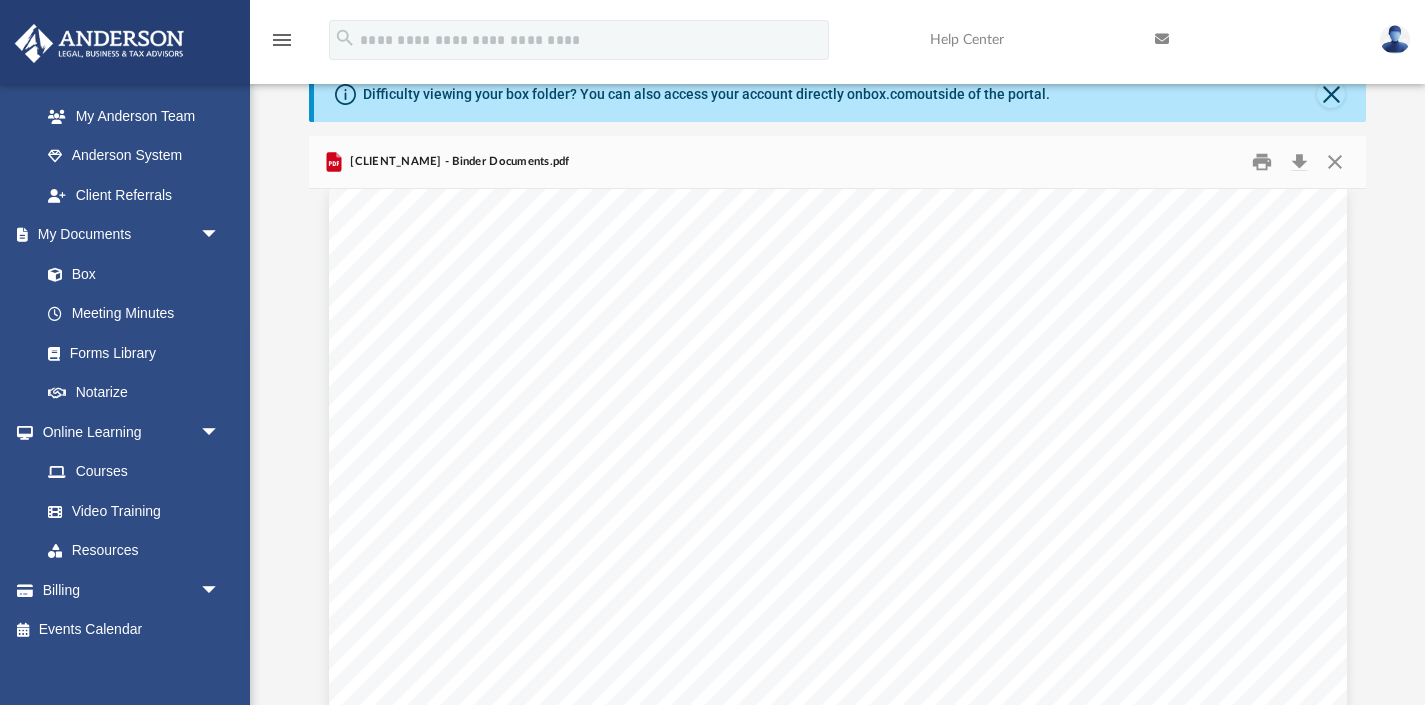 scroll, scrollTop: 0, scrollLeft: 0, axis: both 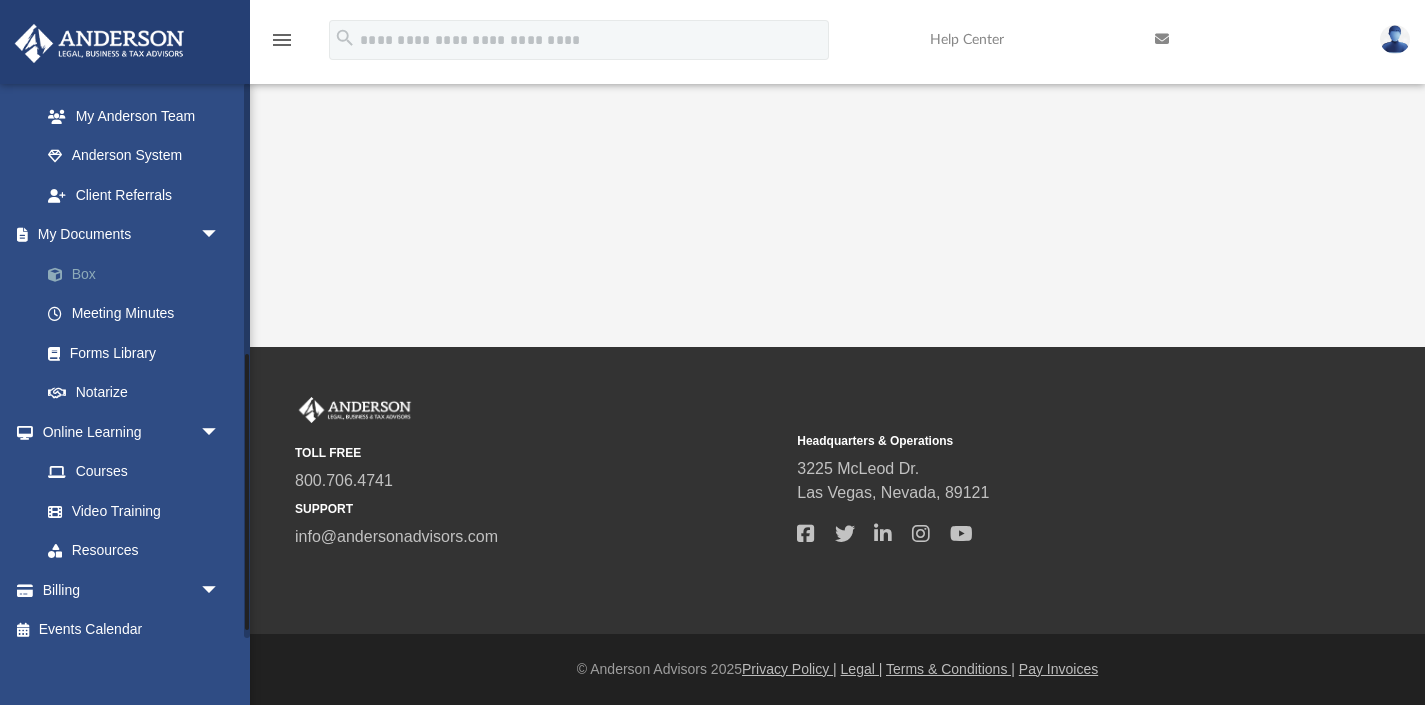 click at bounding box center (65, 275) 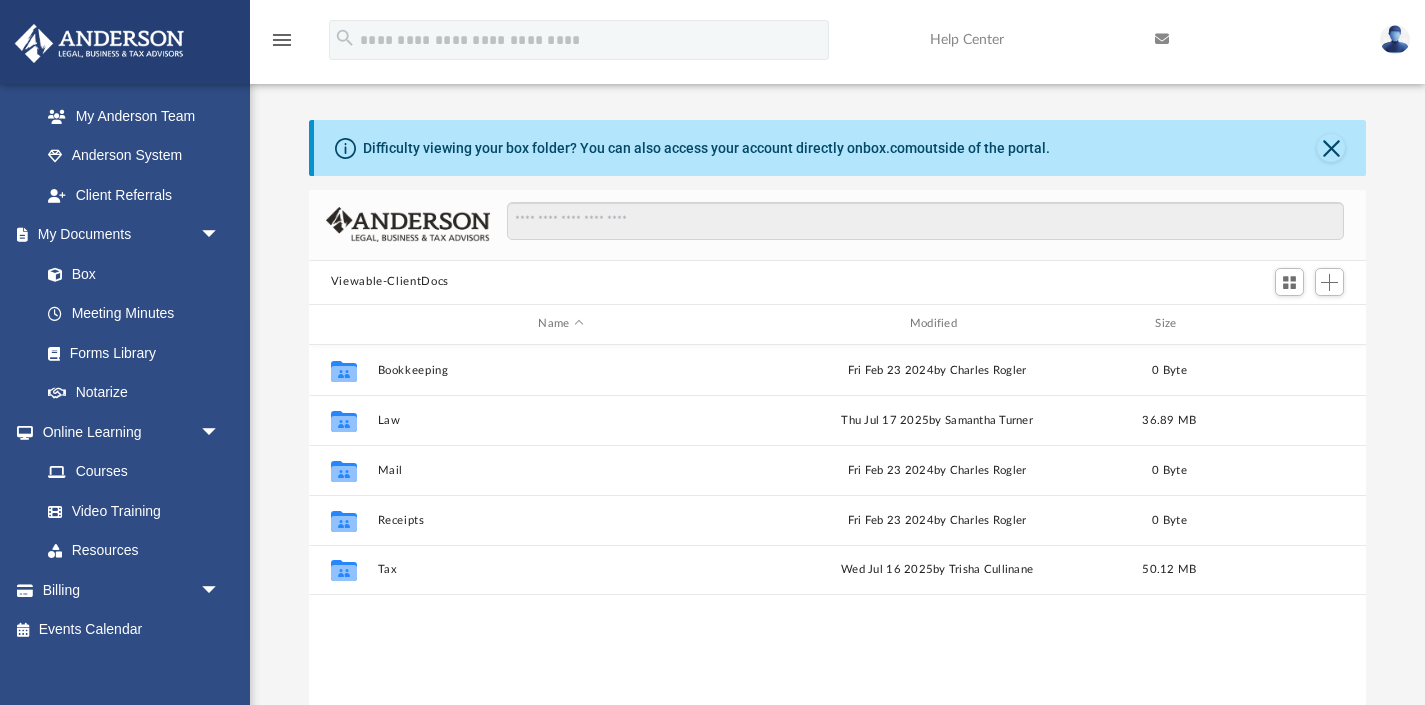scroll, scrollTop: 1, scrollLeft: 1, axis: both 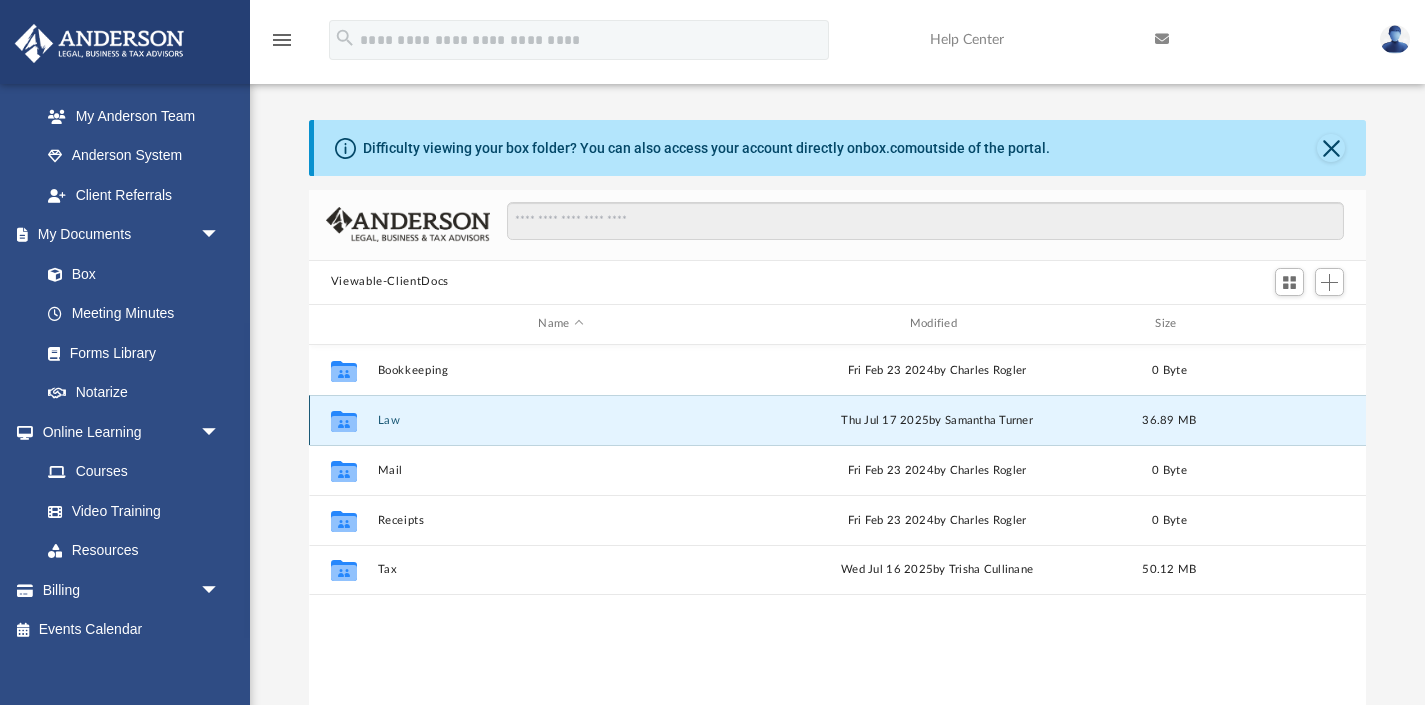 click on "Law" at bounding box center [560, 419] 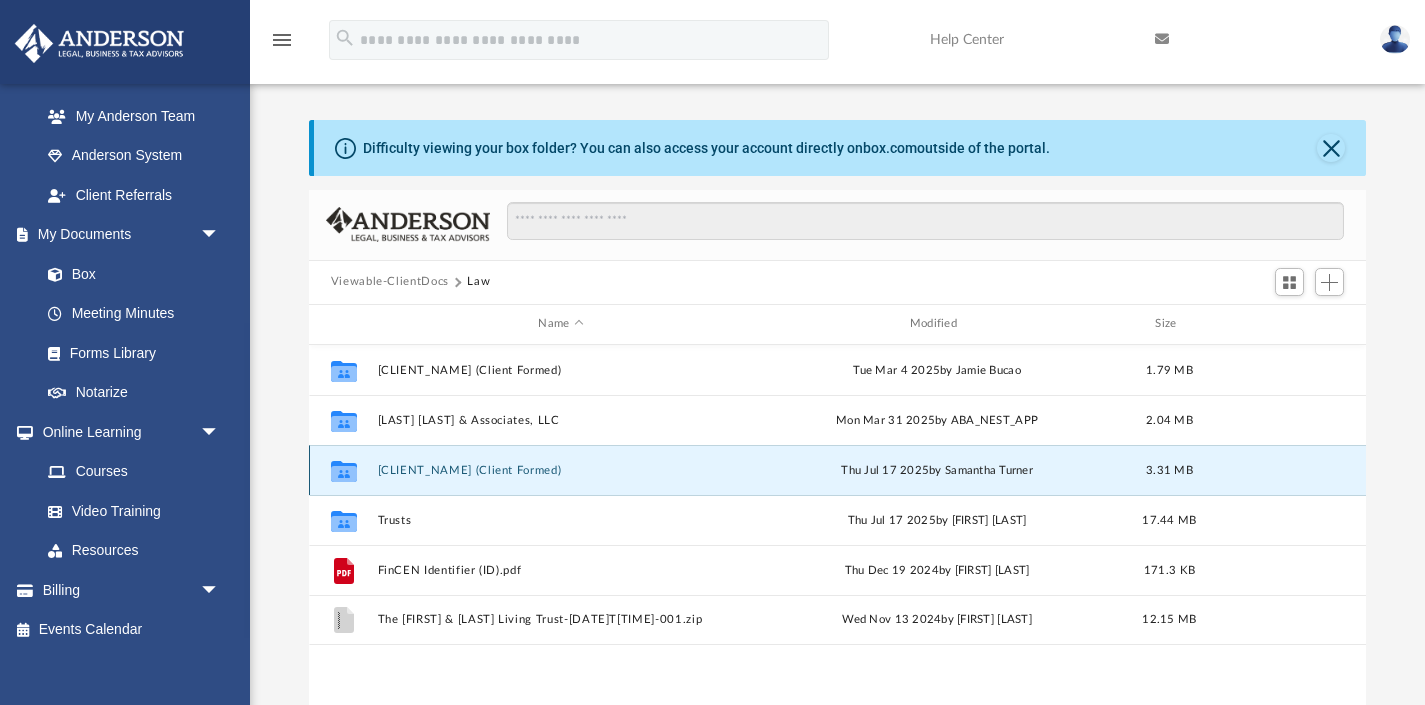 click on "[CLIENT_NAME] (Client Formed)" at bounding box center [560, 469] 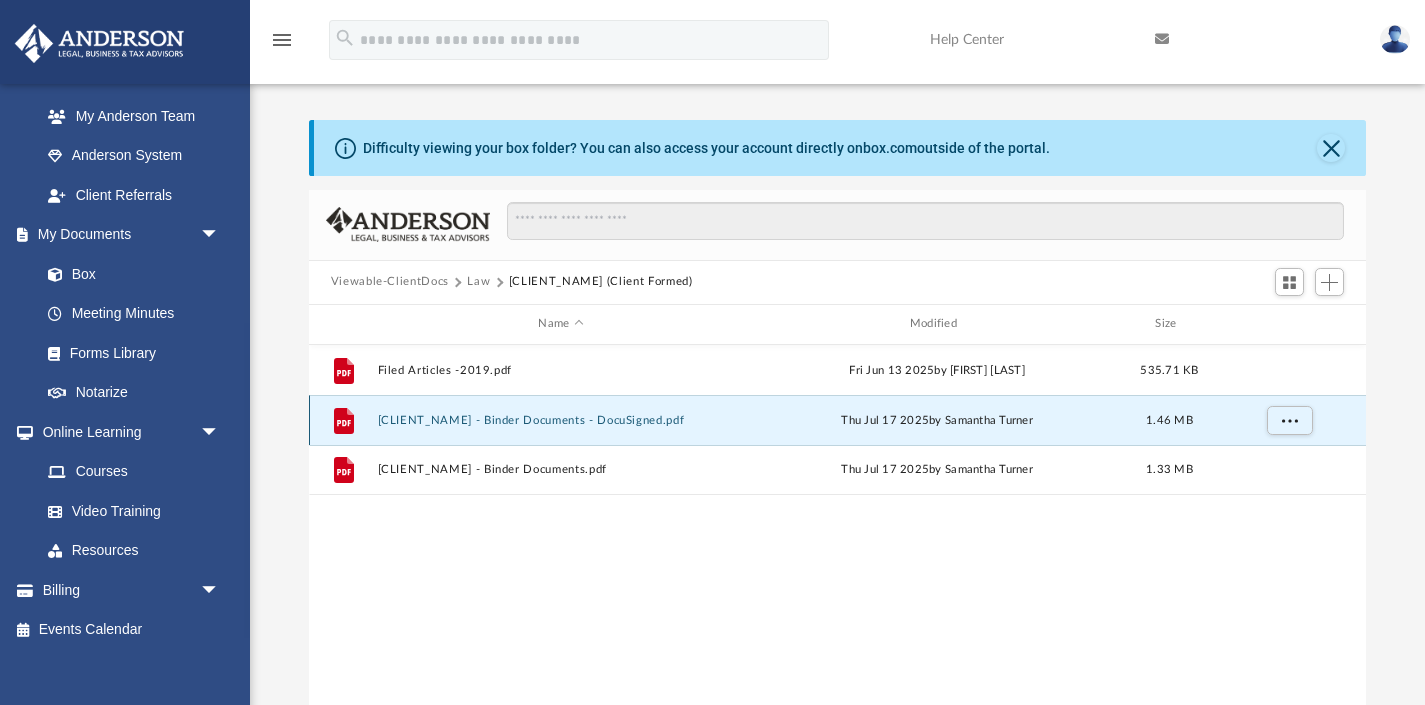 click on "[CLIENT_NAME] - Binder Documents - DocuSigned.pdf" at bounding box center (560, 419) 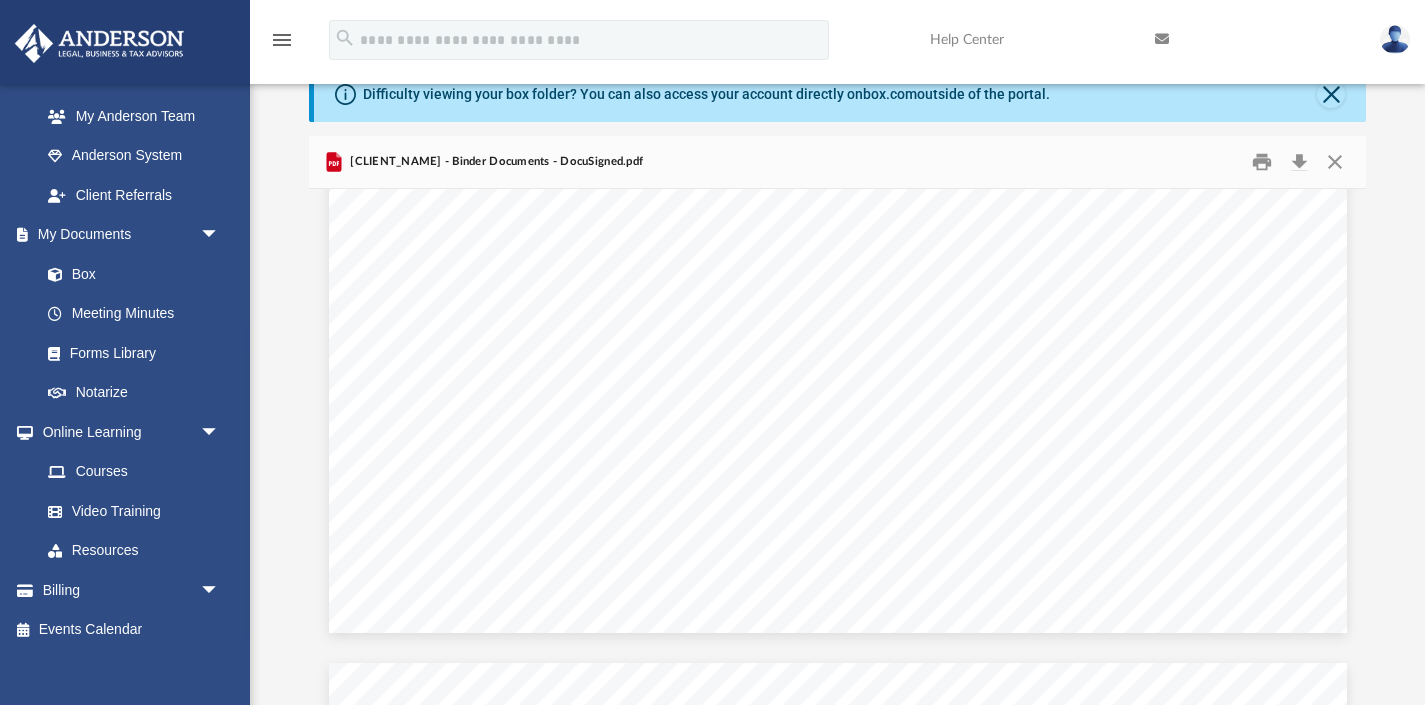 scroll, scrollTop: 14831, scrollLeft: 0, axis: vertical 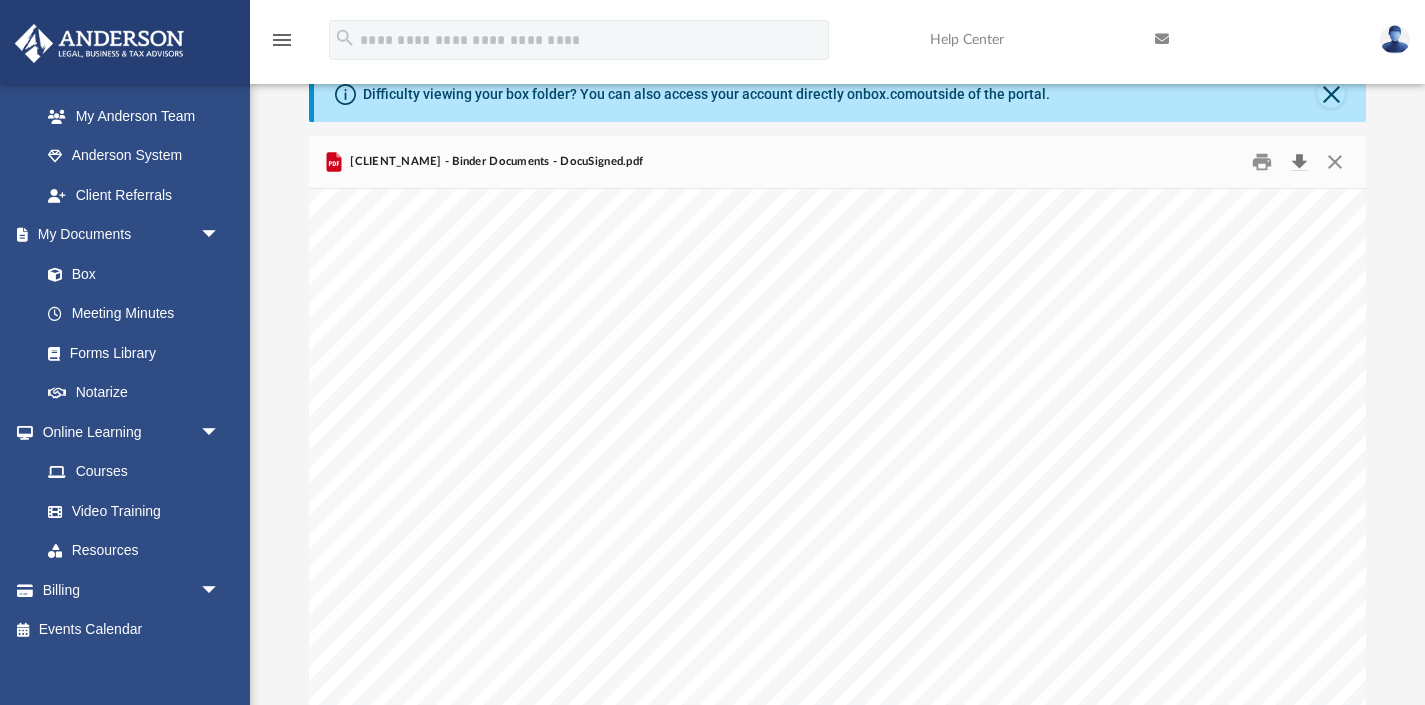 click at bounding box center [1299, 161] 